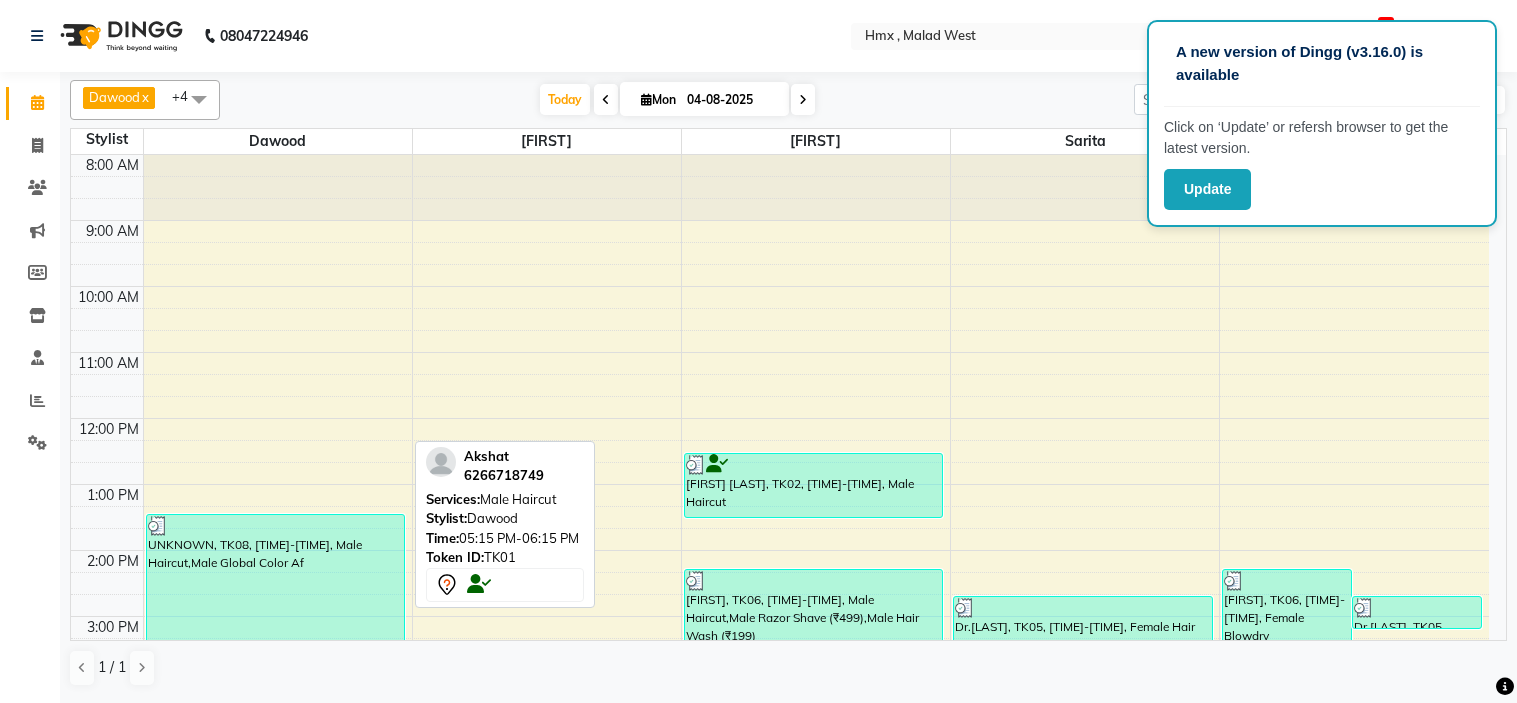 scroll, scrollTop: 0, scrollLeft: 0, axis: both 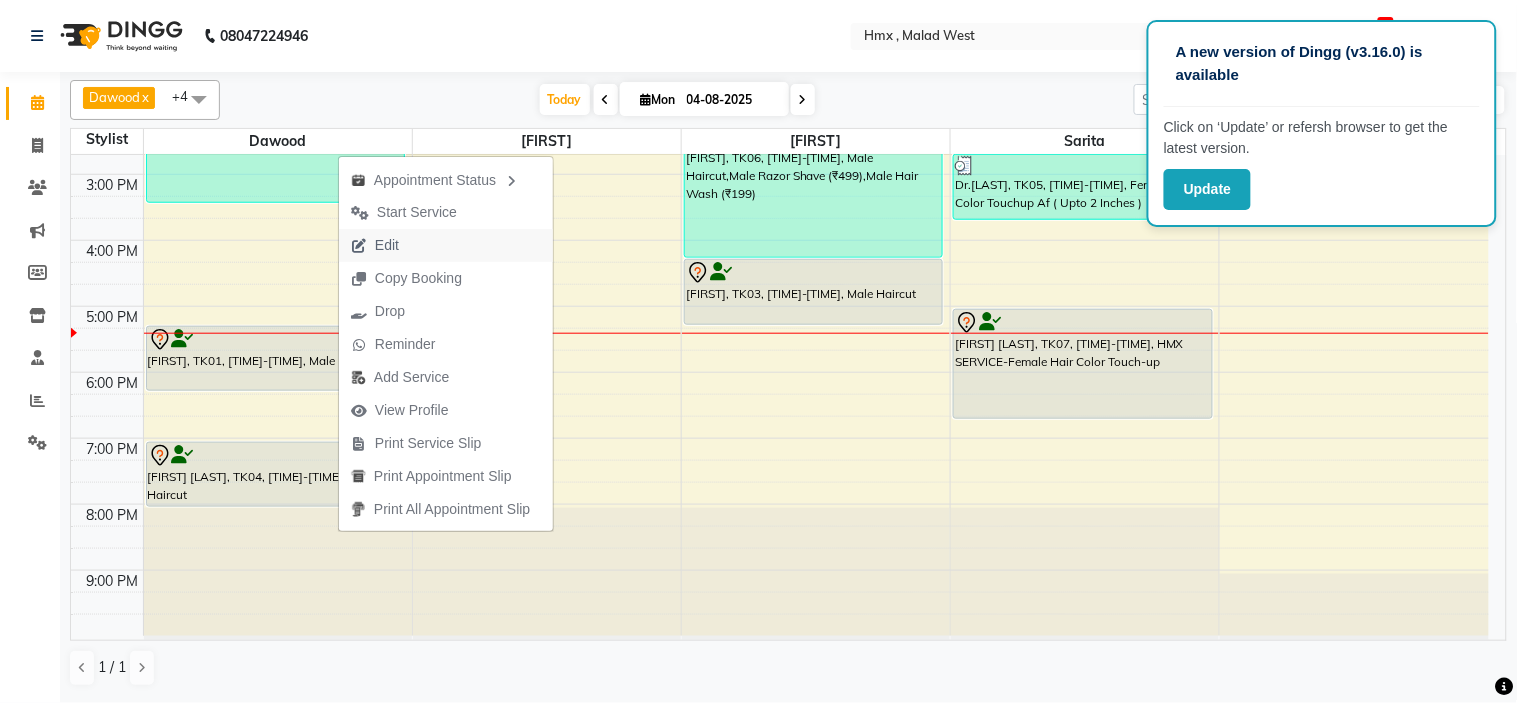 click on "Edit" at bounding box center [375, 245] 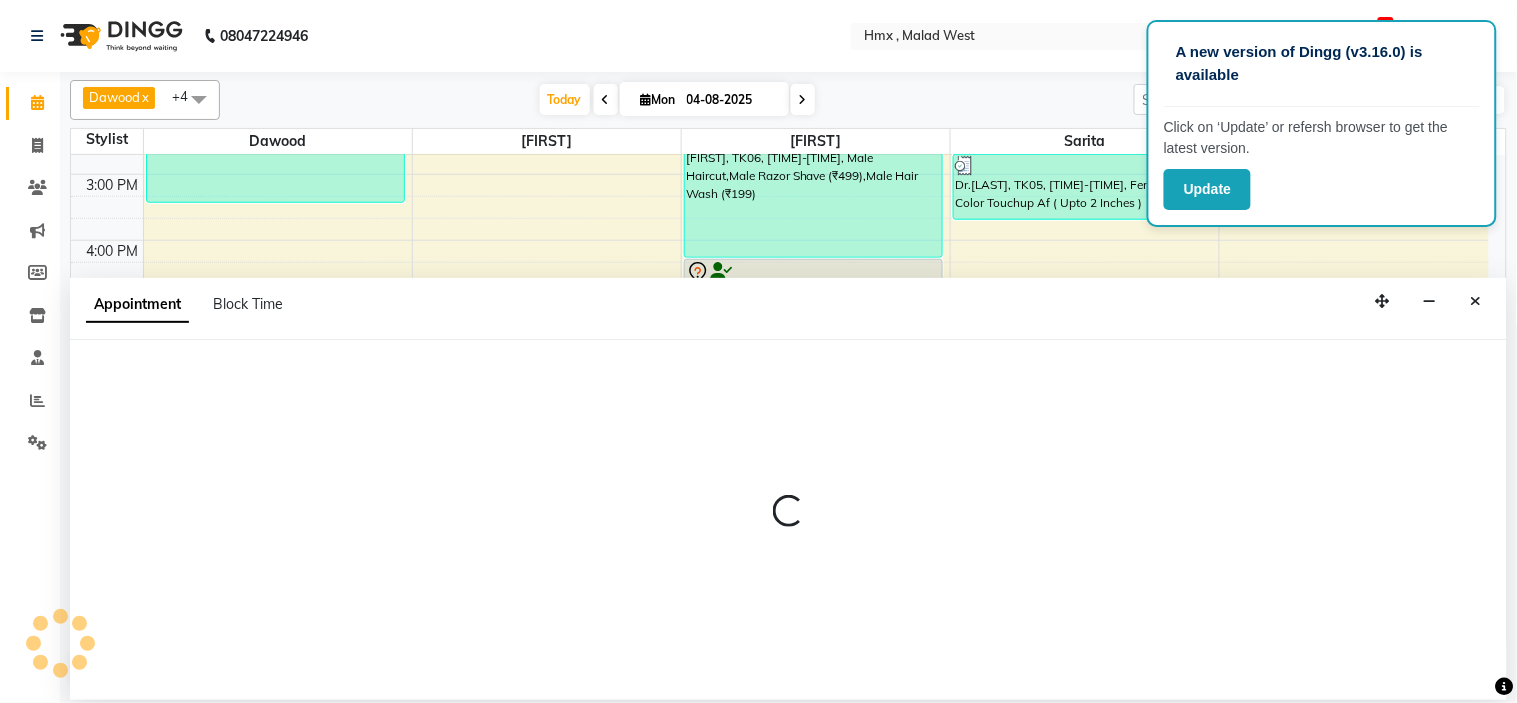 select on "tentative" 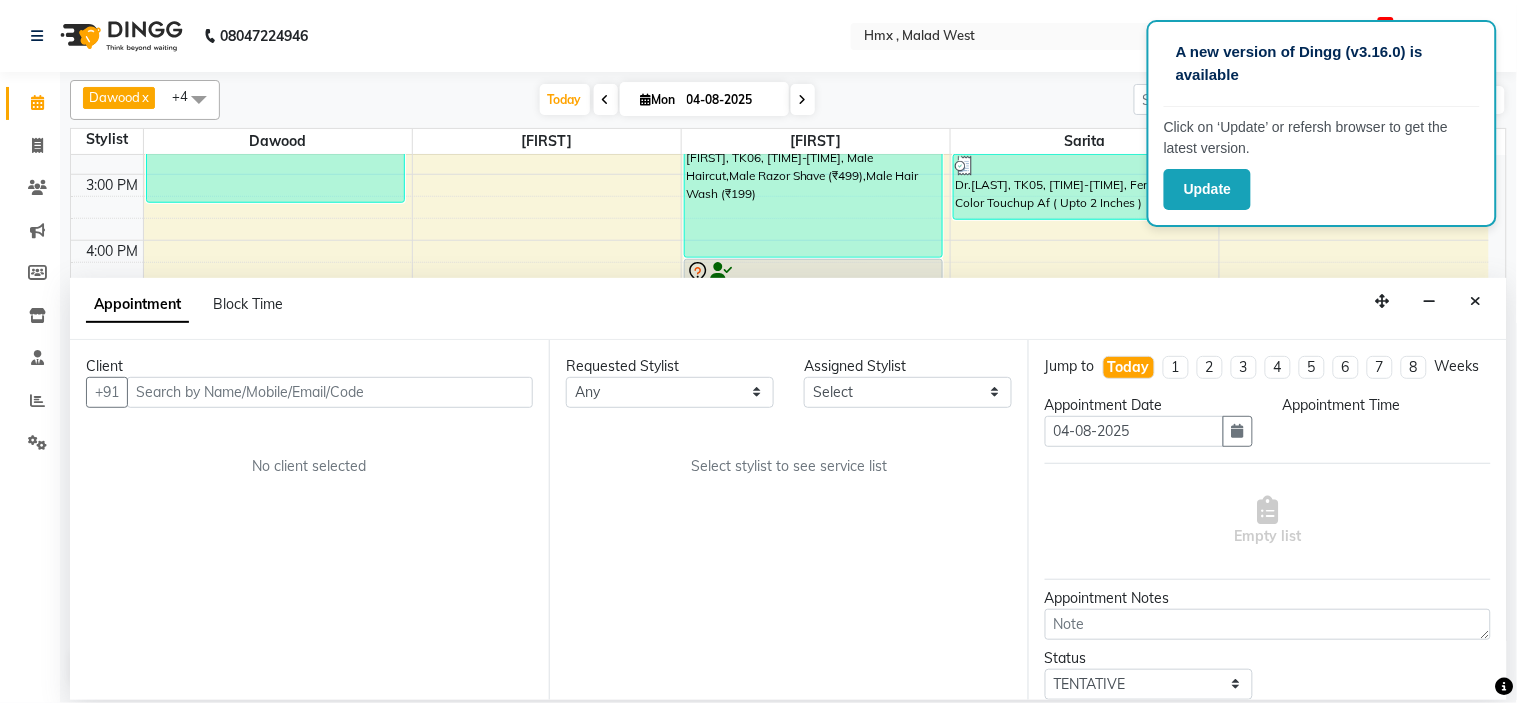 select on "39095" 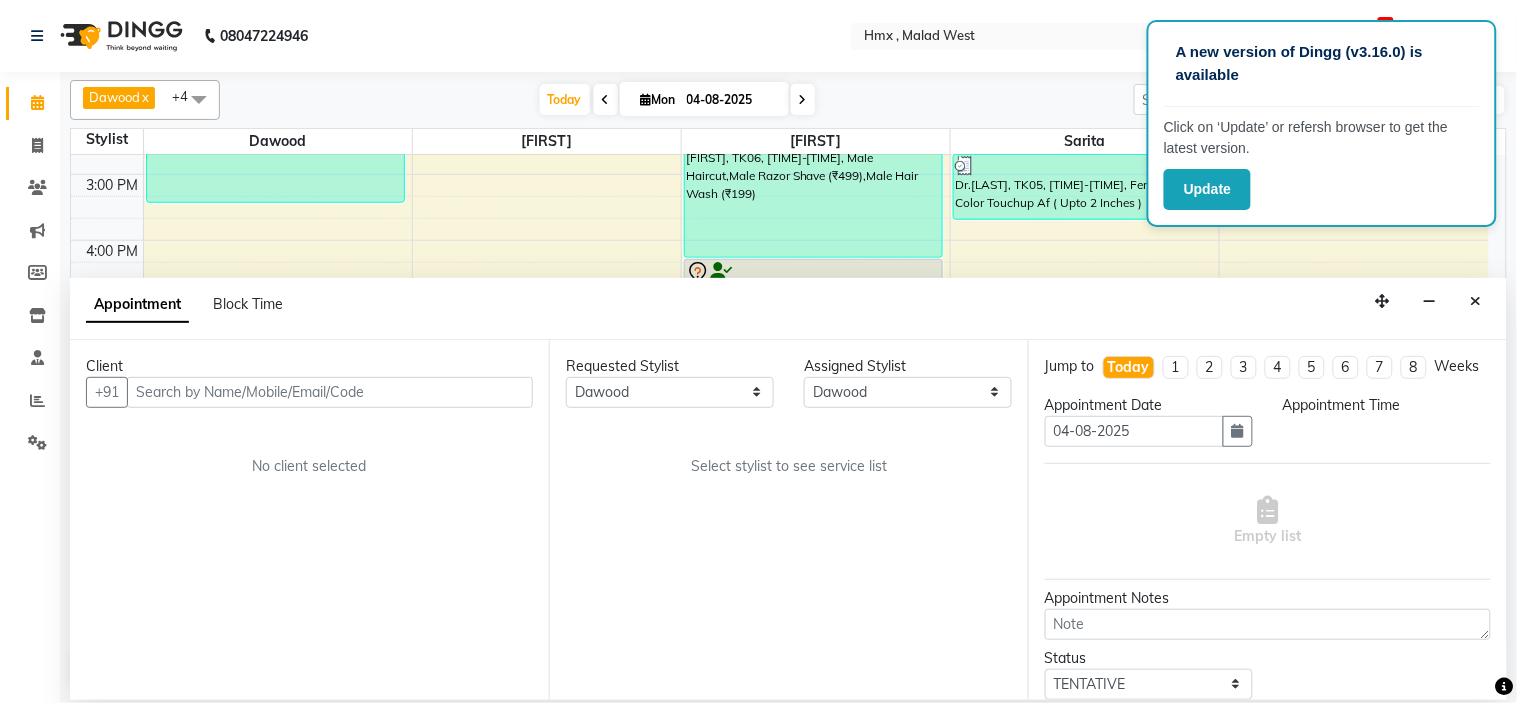 scroll, scrollTop: 0, scrollLeft: 0, axis: both 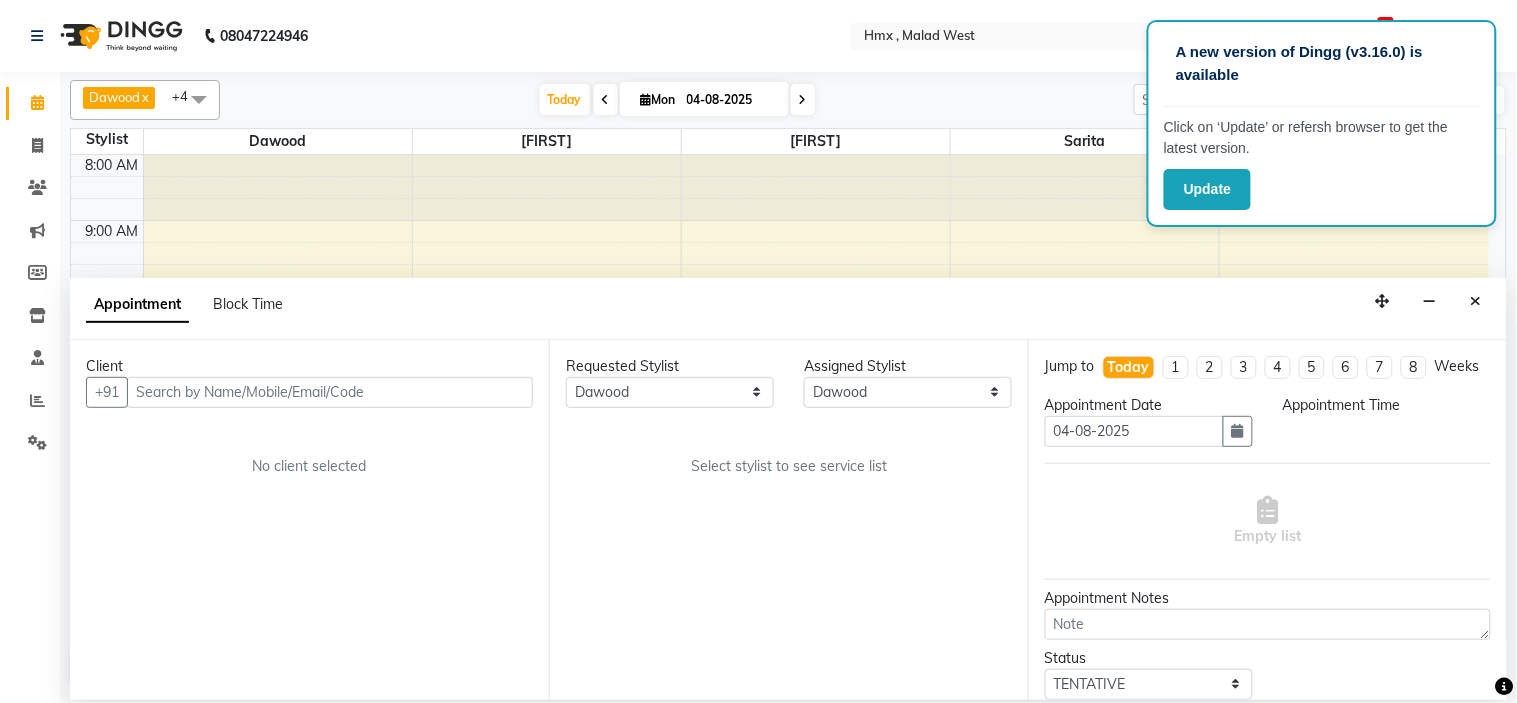 select on "1035" 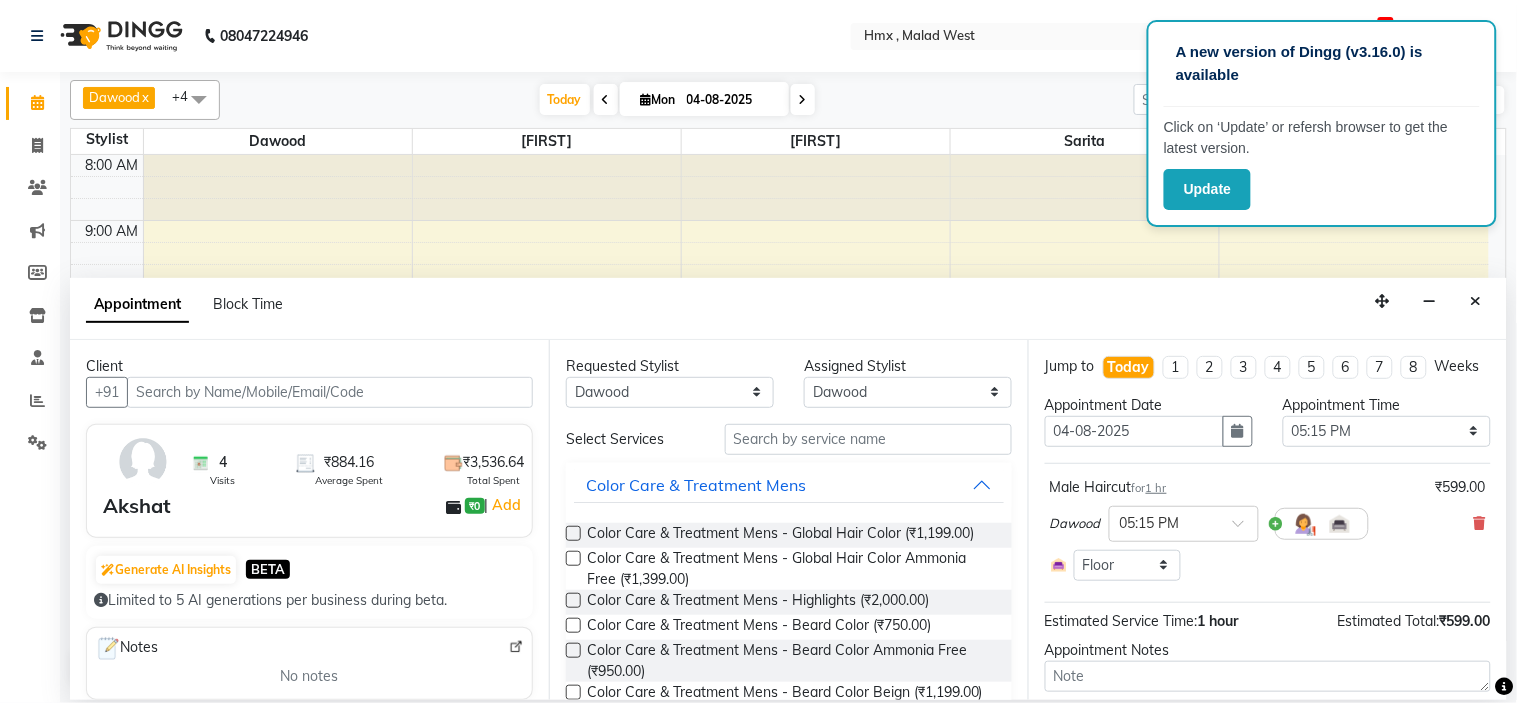 scroll, scrollTop: 442, scrollLeft: 0, axis: vertical 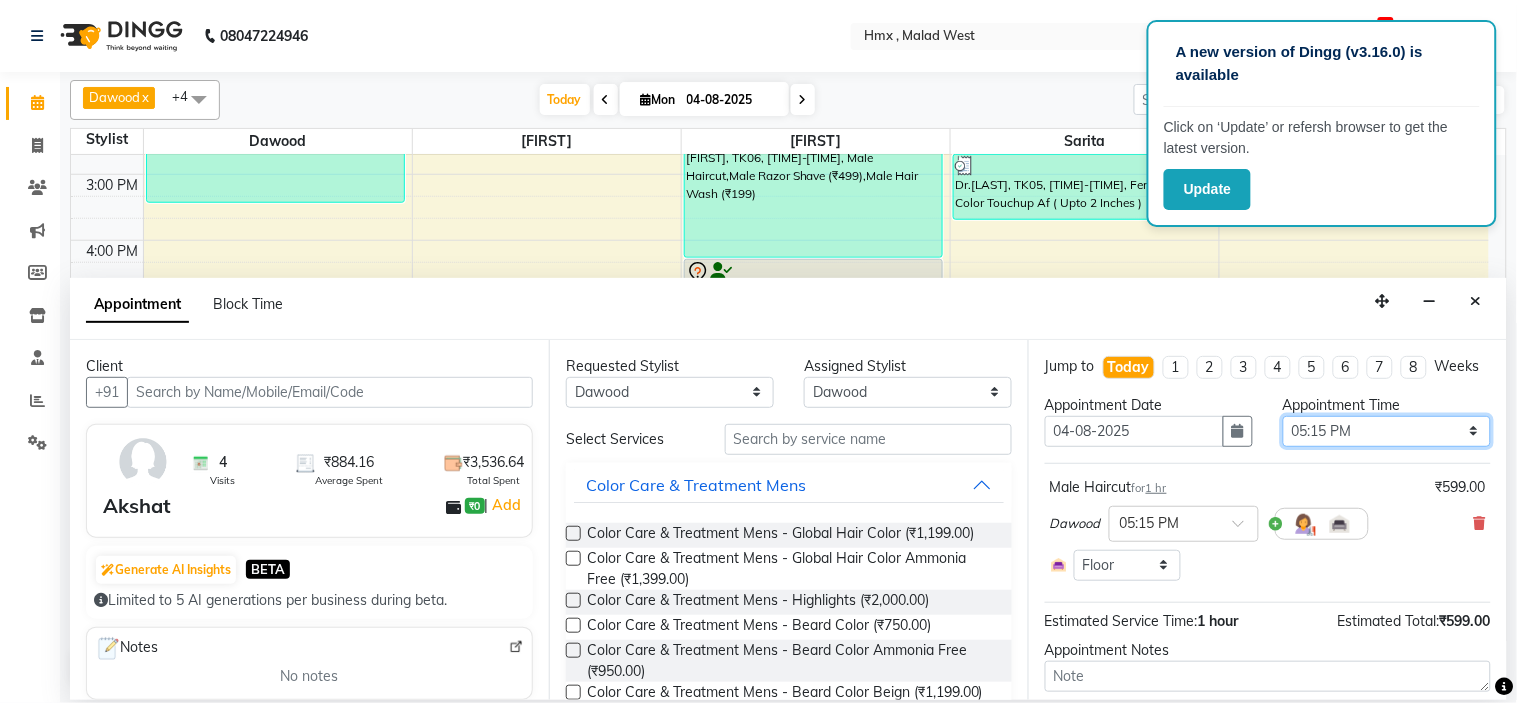 click on "Select 09:00 AM 09:15 AM 09:30 AM 09:45 AM 10:00 AM 10:15 AM 10:30 AM 10:45 AM 11:00 AM 11:15 AM 11:30 AM 11:45 AM 12:00 PM 12:15 PM 12:30 PM 12:45 PM 01:00 PM 01:15 PM 01:30 PM 01:45 PM 02:00 PM 02:15 PM 02:30 PM 02:45 PM 03:00 PM 03:15 PM 03:30 PM 03:45 PM 04:00 PM 04:15 PM 04:30 PM 04:45 PM 05:00 PM 05:15 PM 05:30 PM 05:45 PM 06:00 PM 06:15 PM 06:30 PM 06:45 PM 07:00 PM 07:15 PM 07:30 PM 07:45 PM 08:00 PM 08:15 PM 08:30 PM 08:45 PM 09:00 PM" at bounding box center [1387, 431] 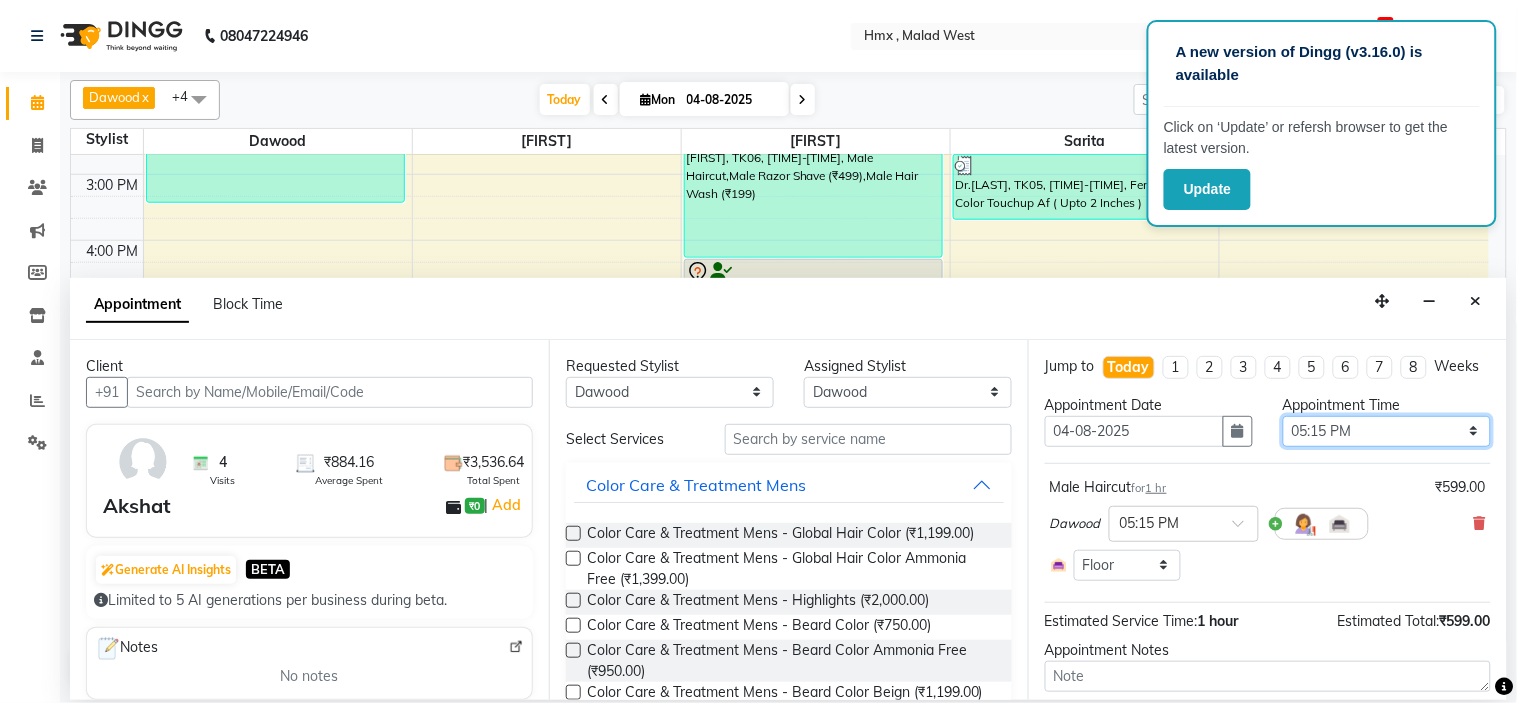 select on "1065" 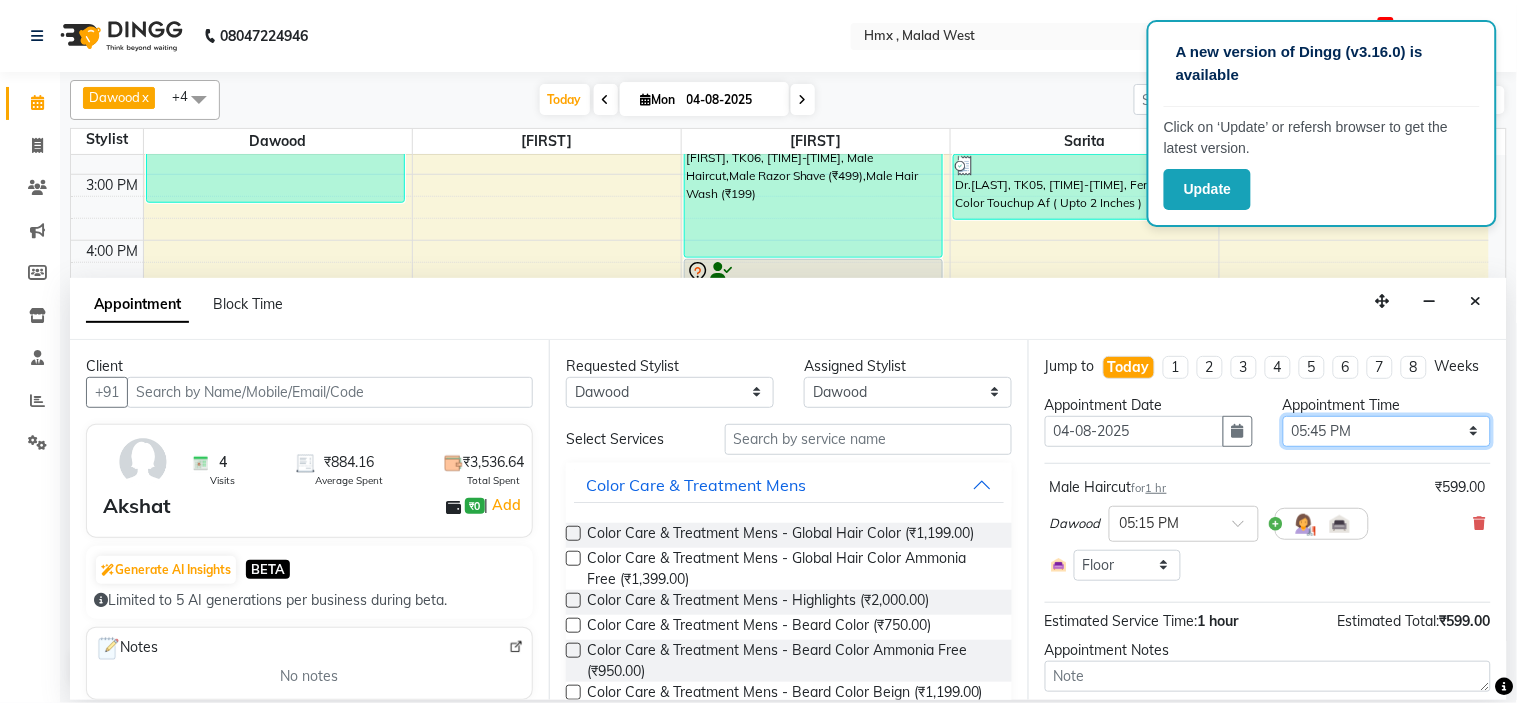 click on "Select 09:00 AM 09:15 AM 09:30 AM 09:45 AM 10:00 AM 10:15 AM 10:30 AM 10:45 AM 11:00 AM 11:15 AM 11:30 AM 11:45 AM 12:00 PM 12:15 PM 12:30 PM 12:45 PM 01:00 PM 01:15 PM 01:30 PM 01:45 PM 02:00 PM 02:15 PM 02:30 PM 02:45 PM 03:00 PM 03:15 PM 03:30 PM 03:45 PM 04:00 PM 04:15 PM 04:30 PM 04:45 PM 05:00 PM 05:15 PM 05:30 PM 05:45 PM 06:00 PM 06:15 PM 06:30 PM 06:45 PM 07:00 PM 07:15 PM 07:30 PM 07:45 PM 08:00 PM 08:15 PM 08:30 PM 08:45 PM 09:00 PM" at bounding box center [1387, 431] 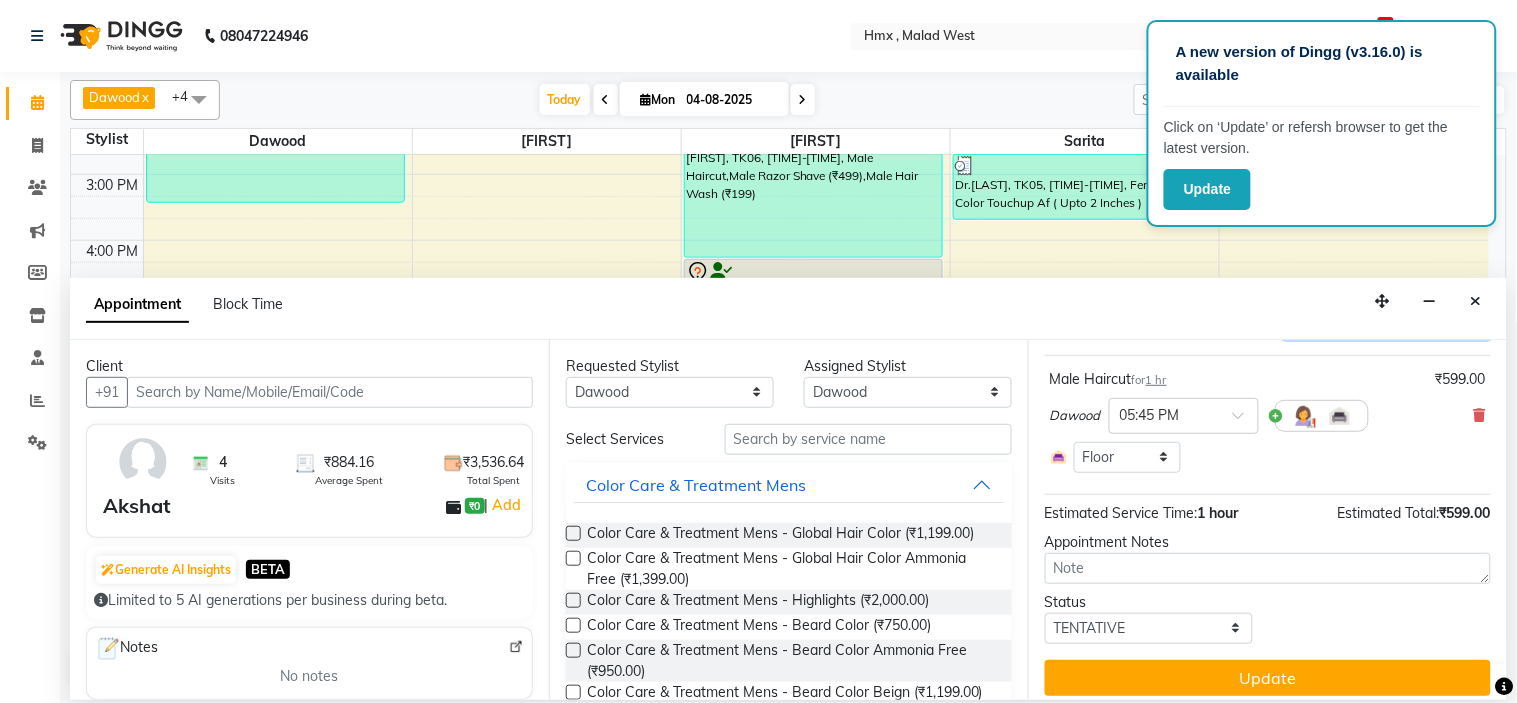scroll, scrollTop: 138, scrollLeft: 0, axis: vertical 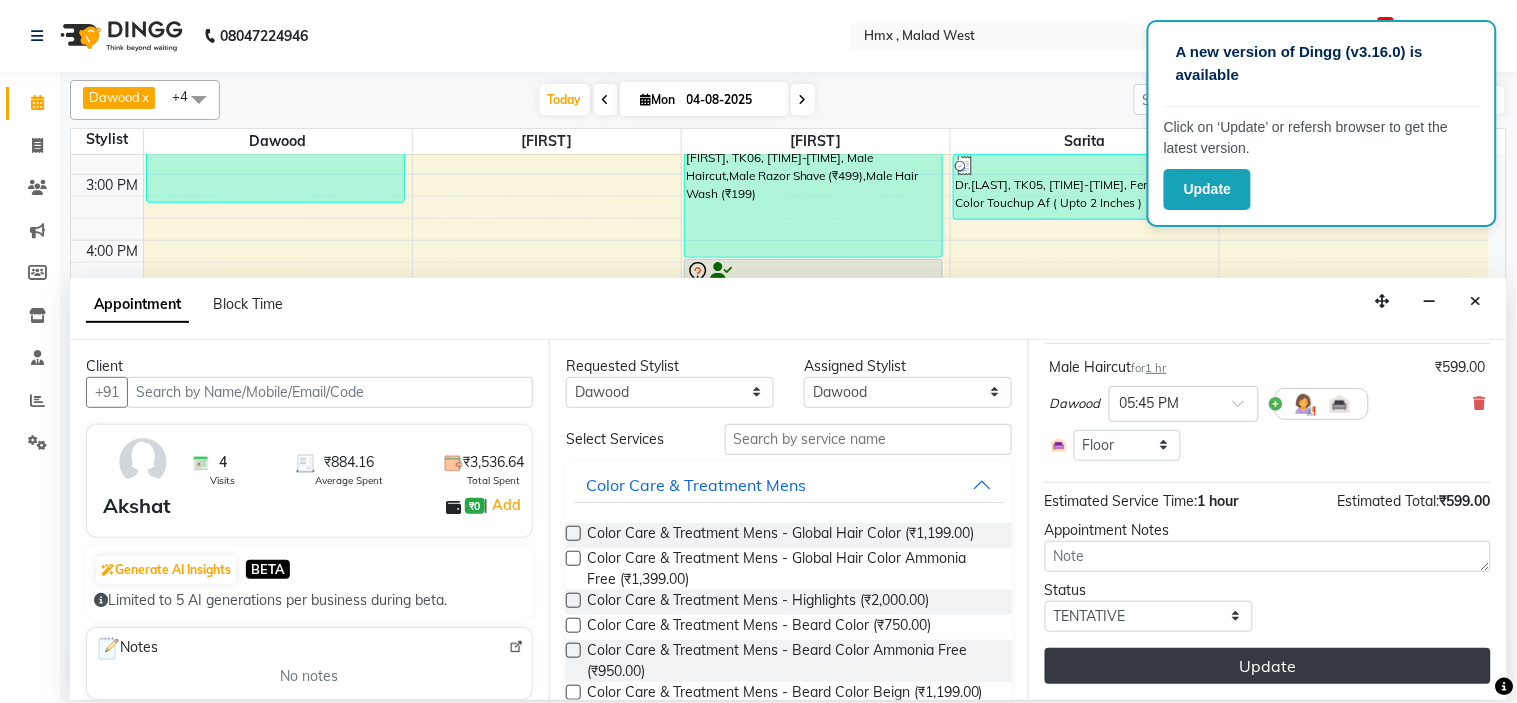 click on "Update" at bounding box center [1268, 666] 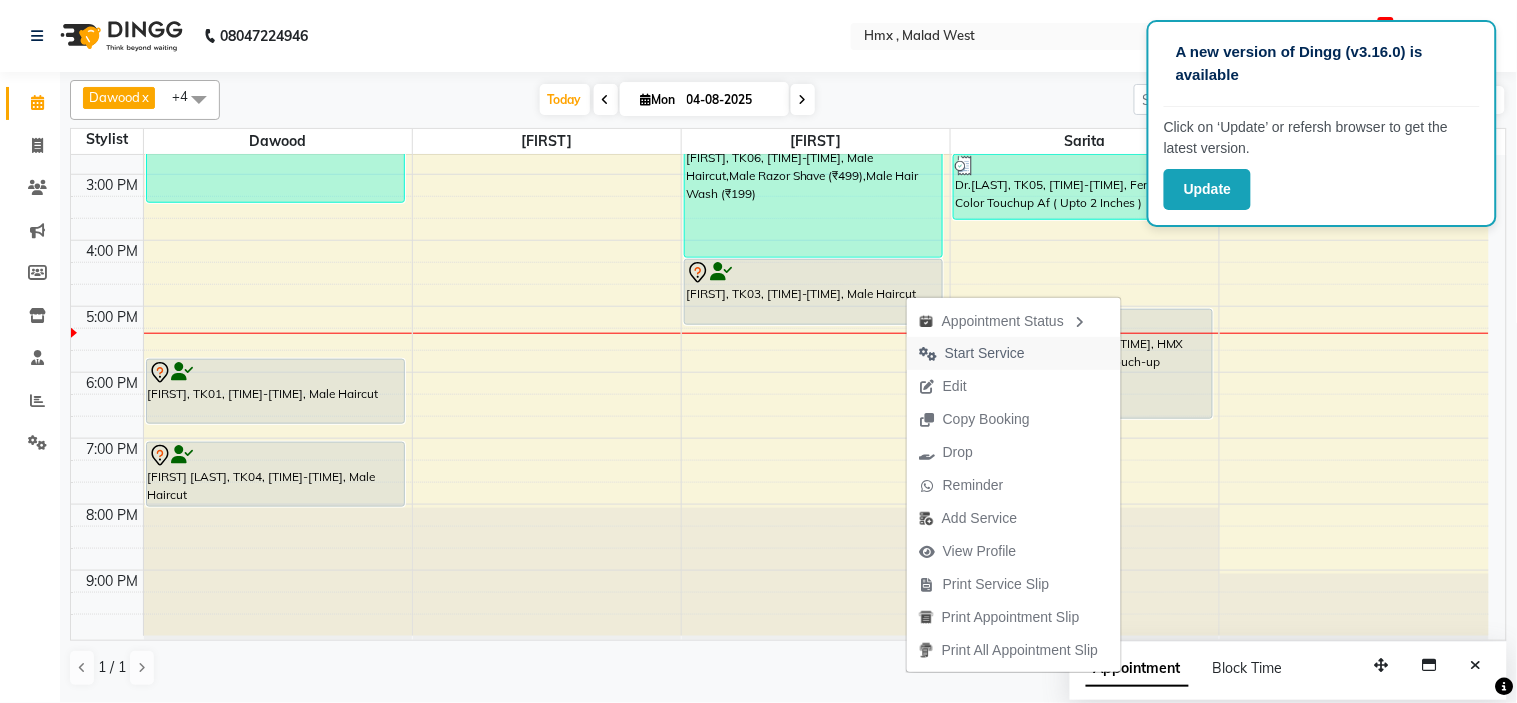 click on "Start Service" at bounding box center (985, 353) 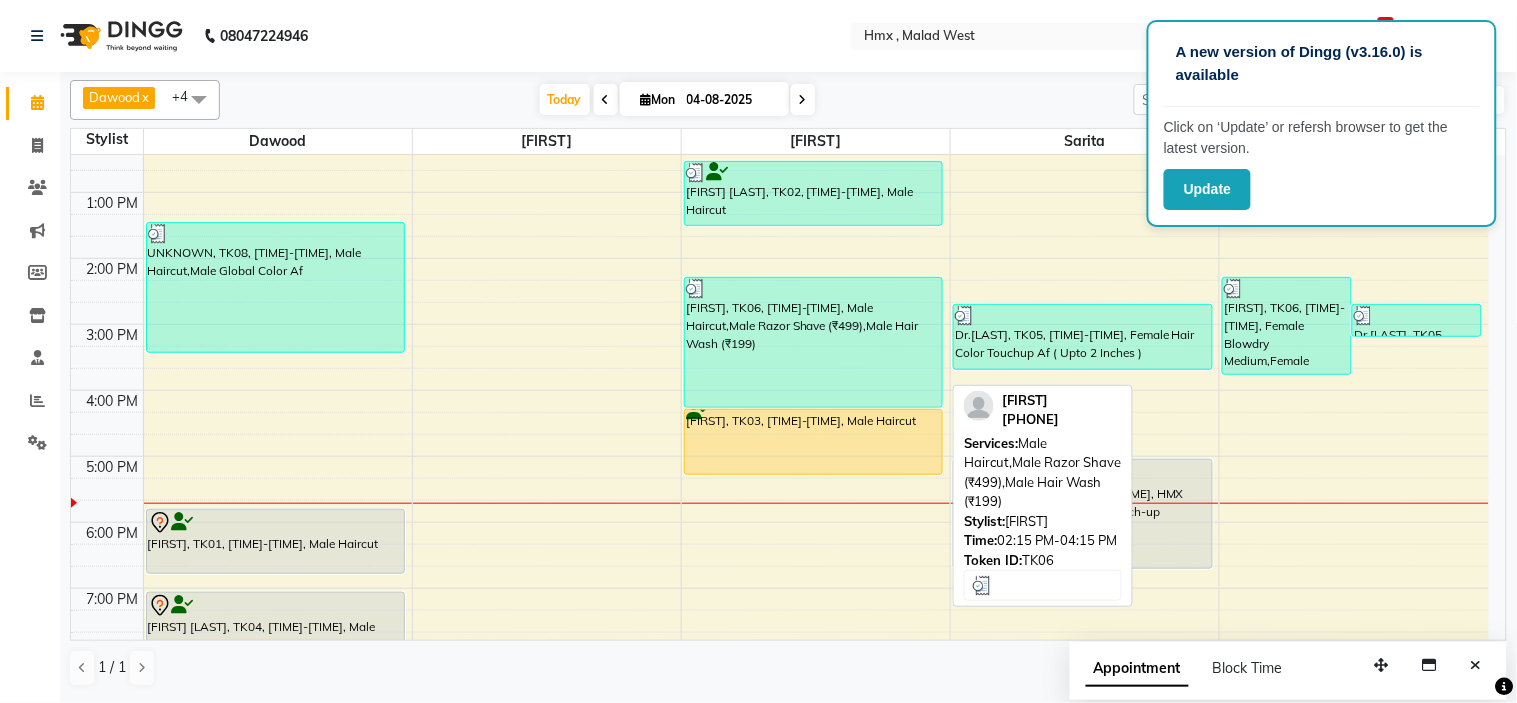 scroll, scrollTop: 331, scrollLeft: 0, axis: vertical 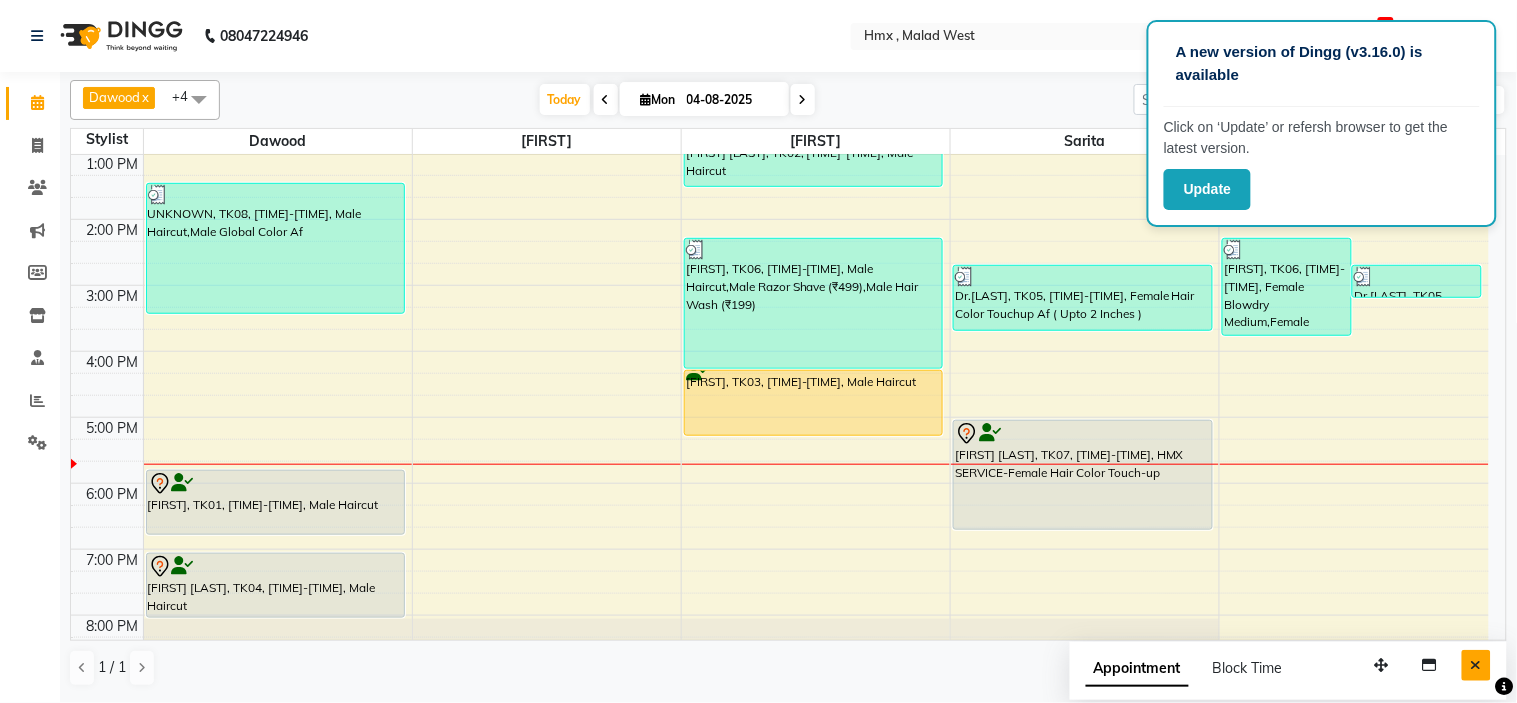 click at bounding box center (1476, 665) 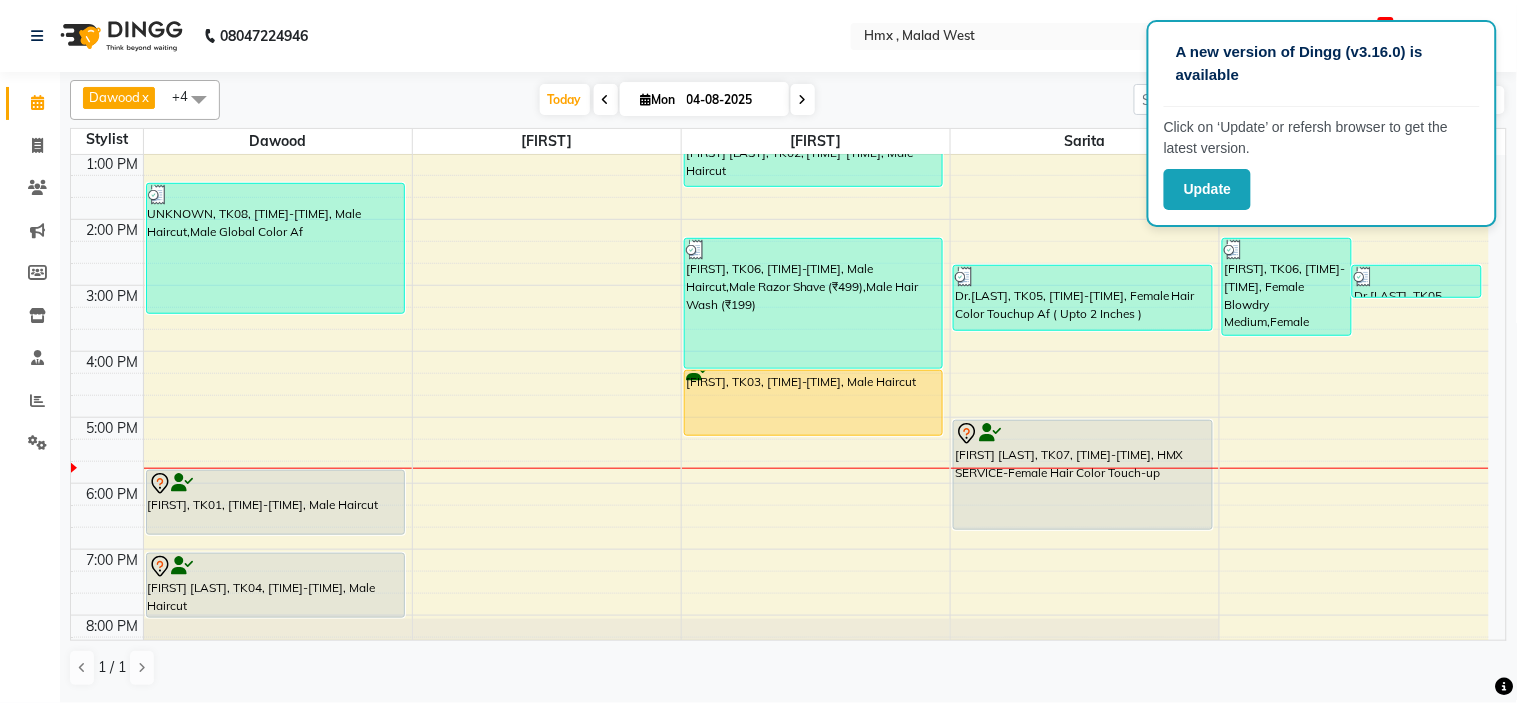 scroll, scrollTop: 71, scrollLeft: 0, axis: vertical 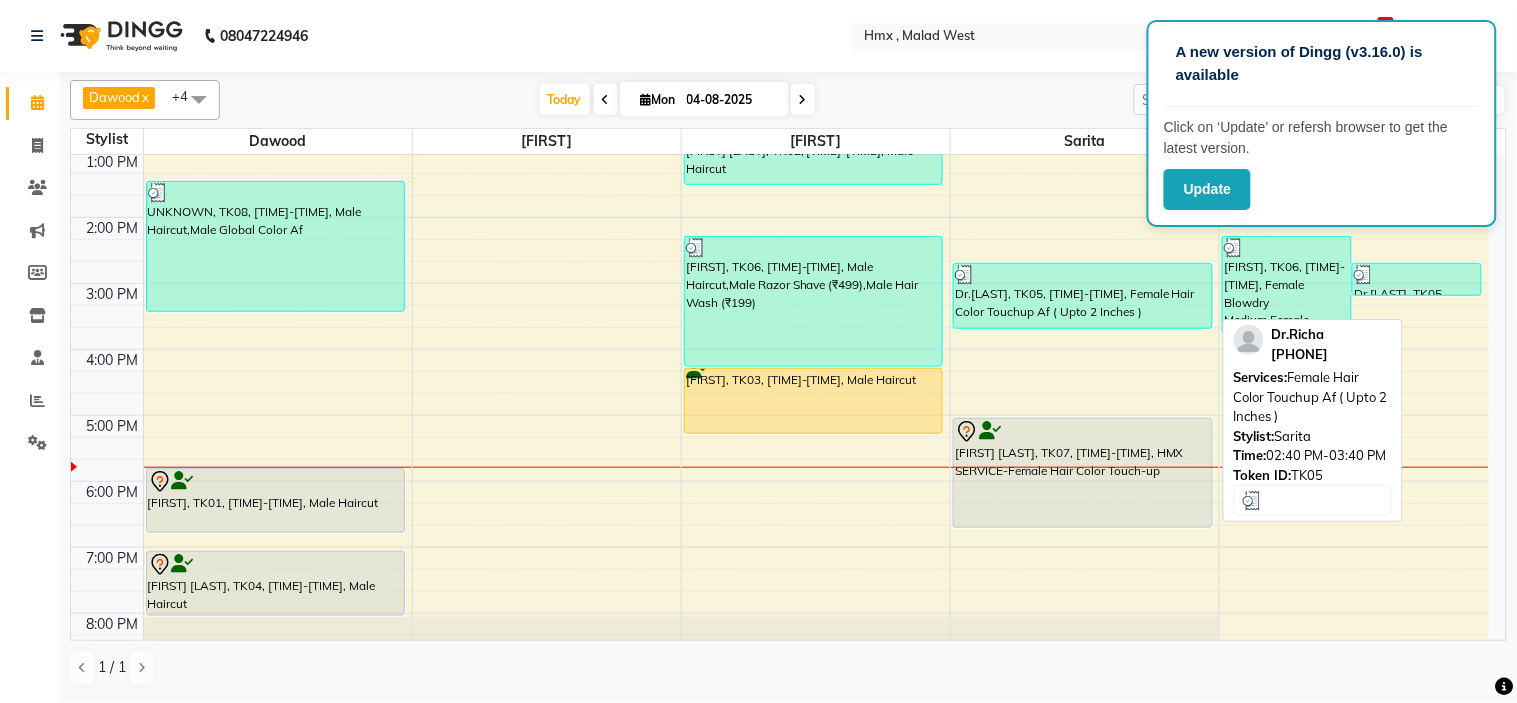 click on "Dr.[LAST], TK05, [TIME]-[TIME], Female Hair Color Touchup Af ( Upto 2 Inches )" at bounding box center (1082, 296) 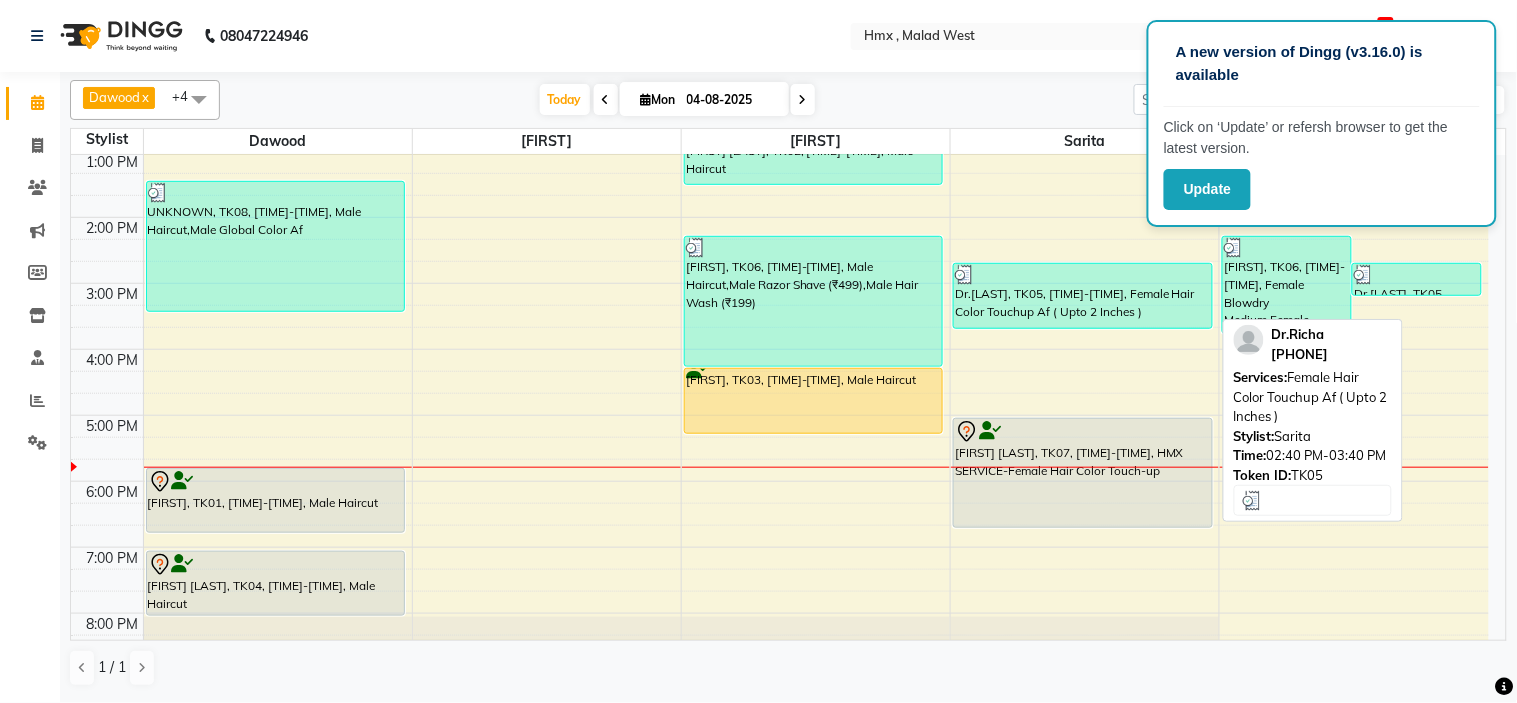 click on "Dr.[LAST], TK05, [TIME]-[TIME], Female Hair Color Touchup Af ( Upto 2 Inches )" at bounding box center (1082, 296) 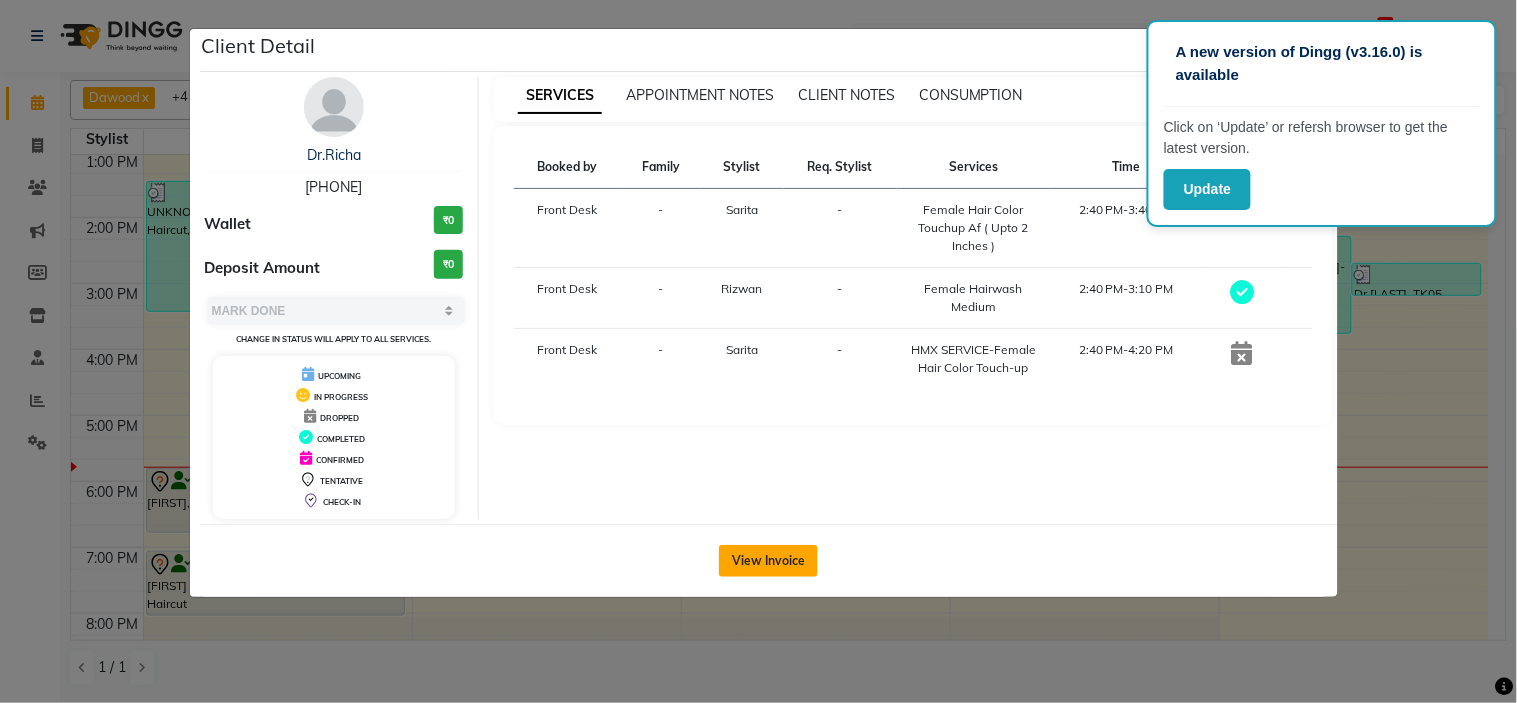 click on "View Invoice" 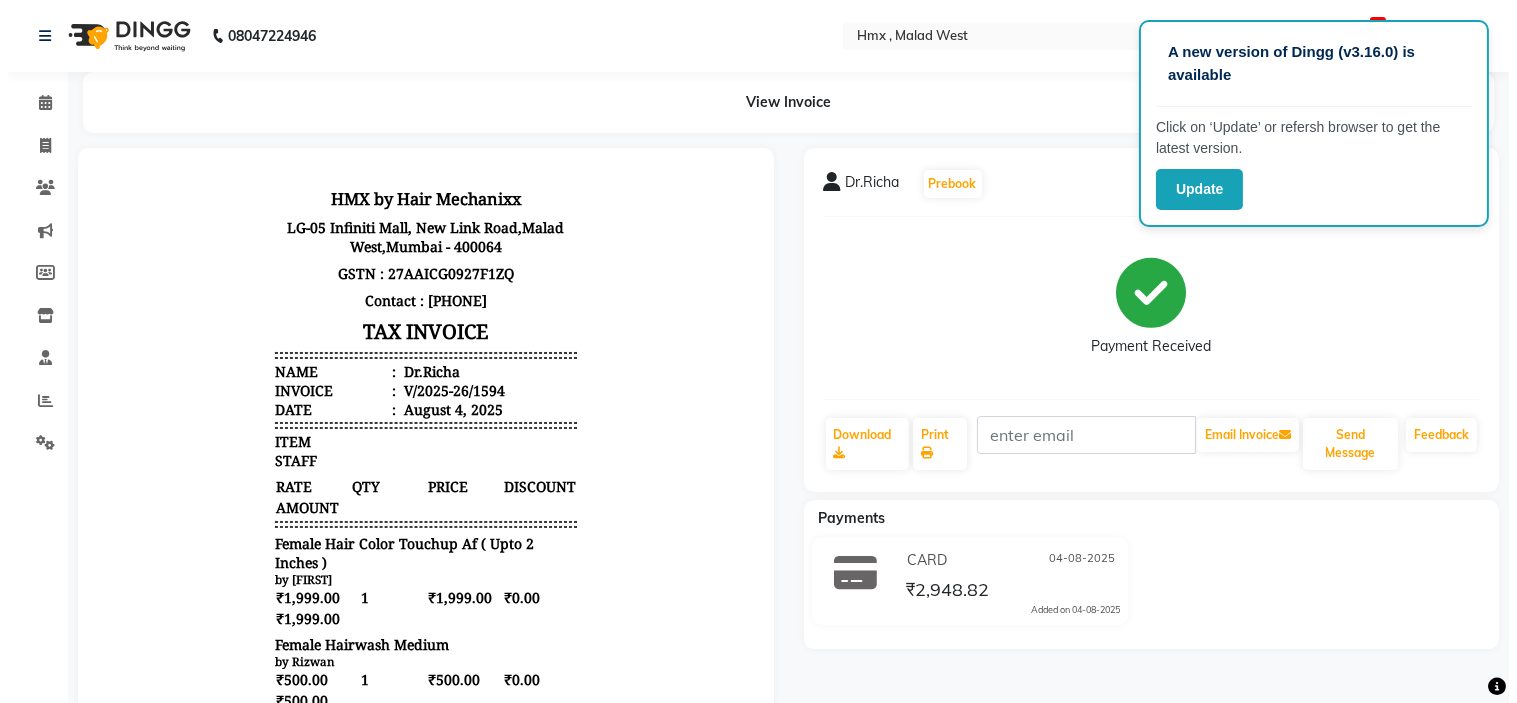 scroll, scrollTop: 0, scrollLeft: 0, axis: both 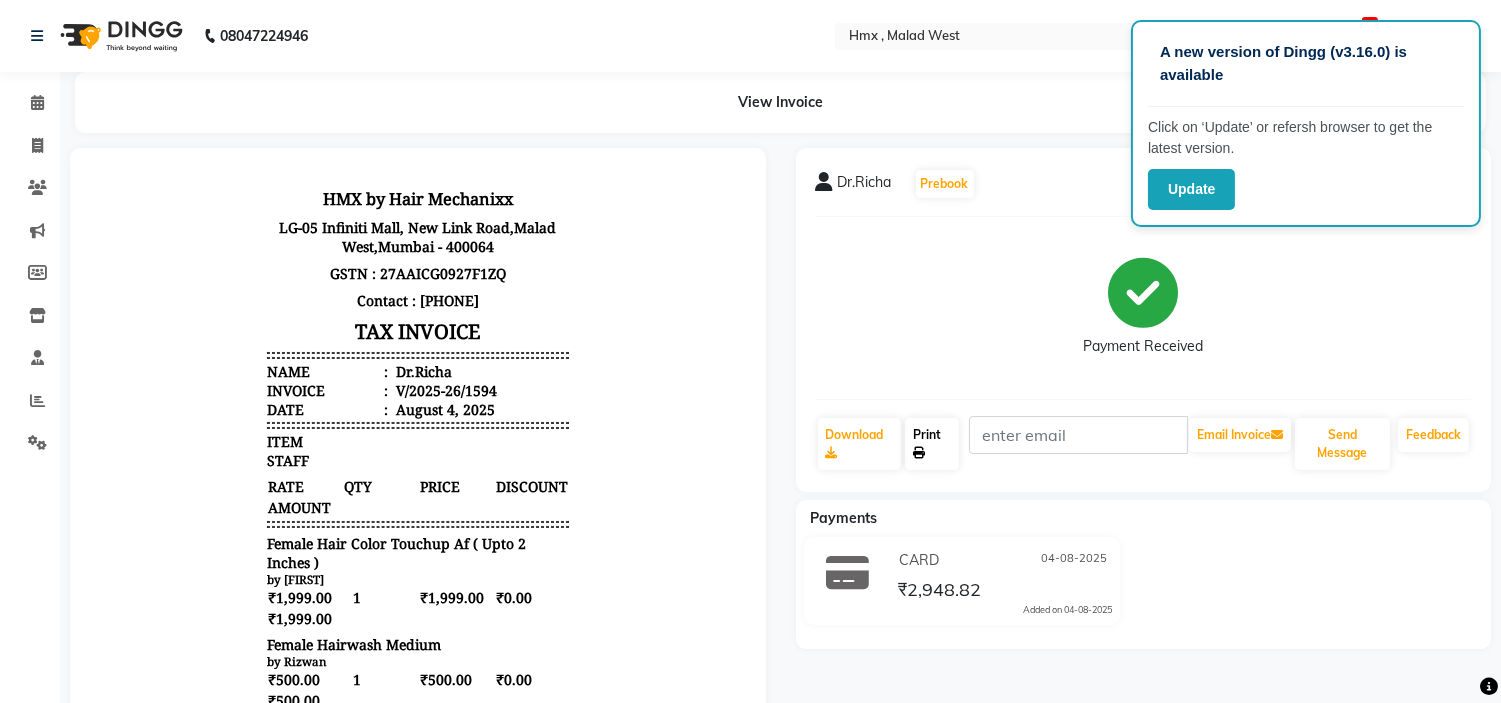 click on "Print" 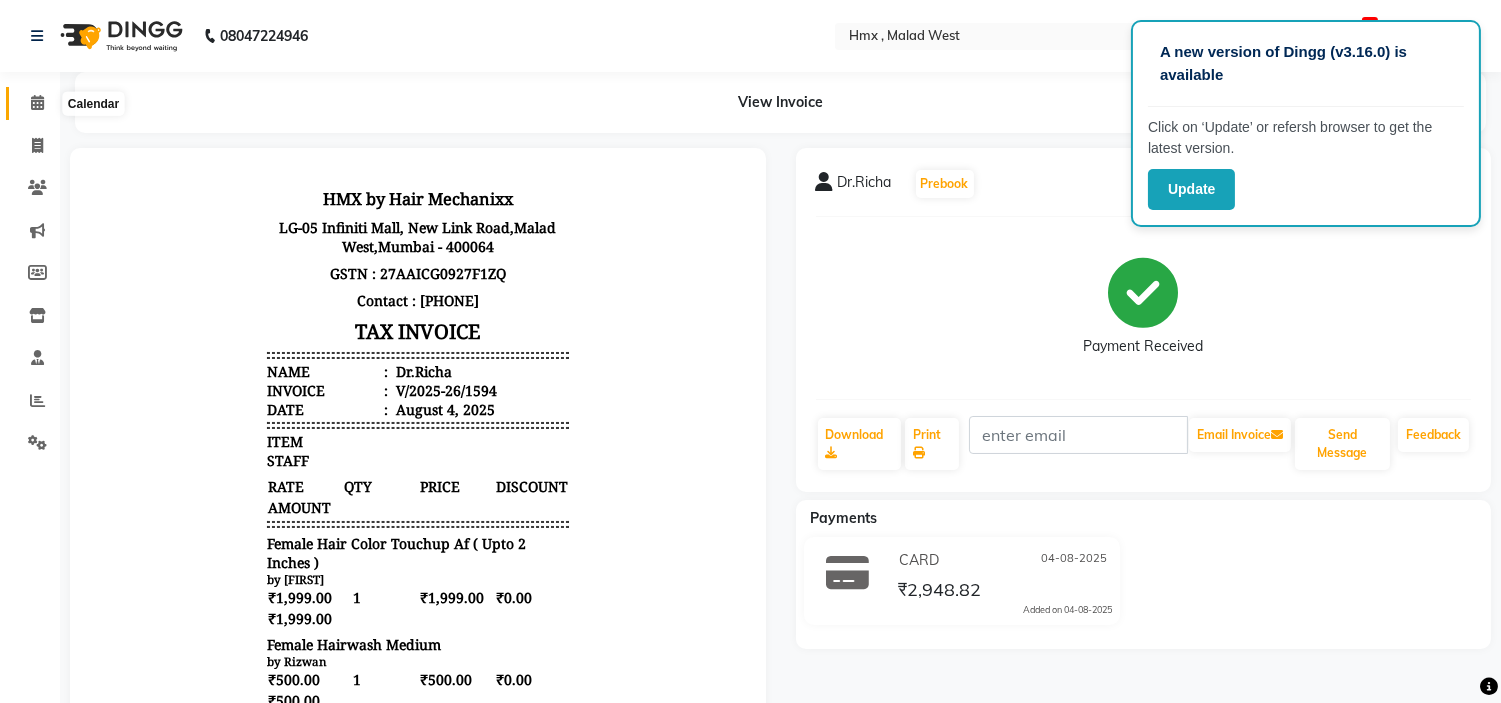 click 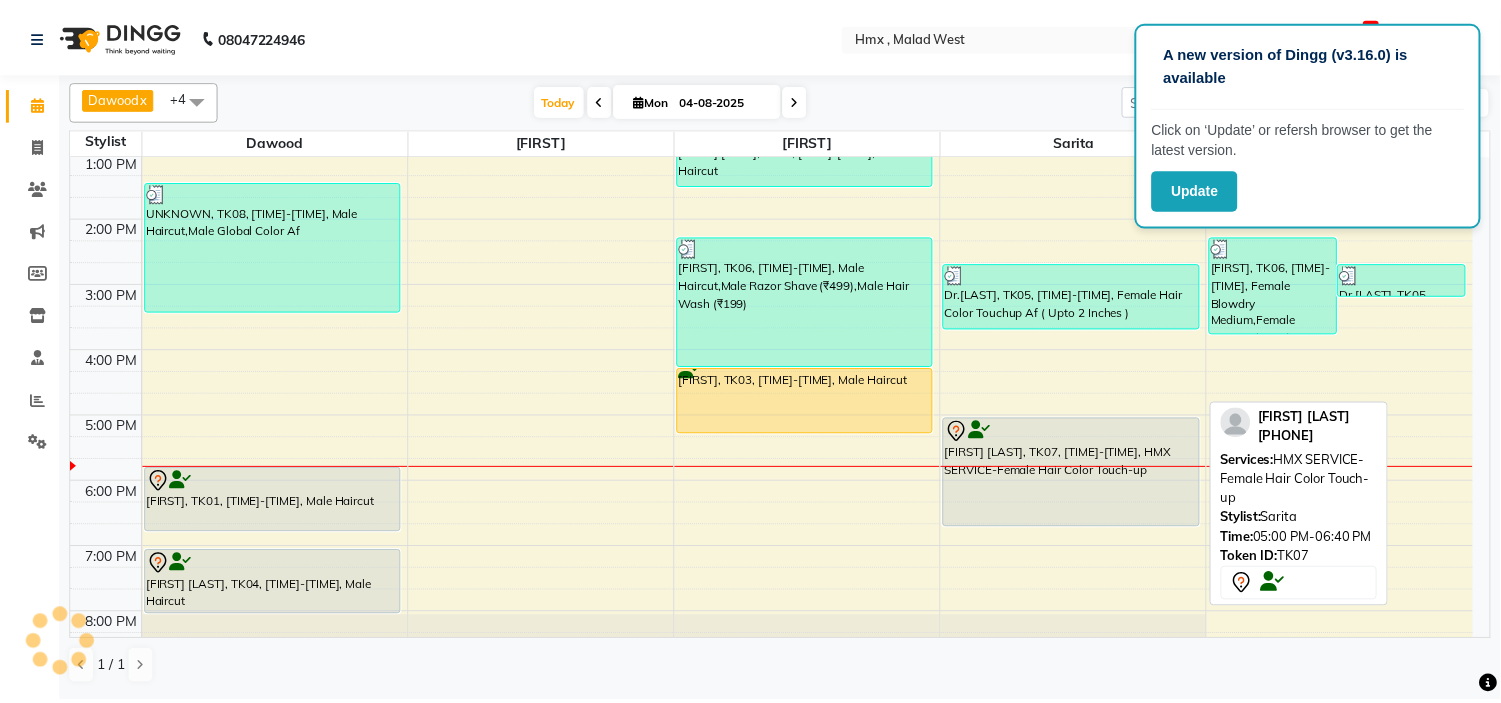 scroll, scrollTop: 442, scrollLeft: 0, axis: vertical 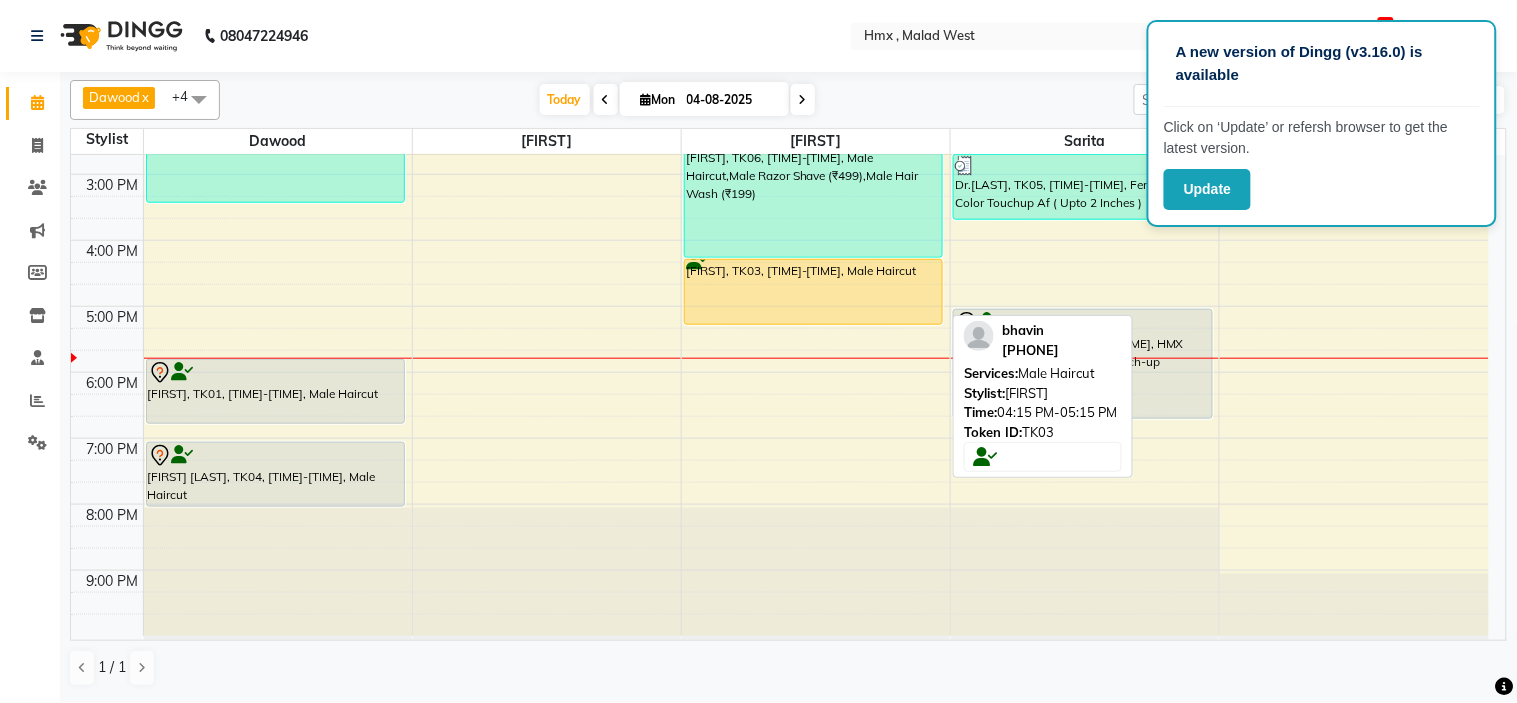 click on "[FIRST], TK03, [TIME]-[TIME], Male Haircut" at bounding box center [813, 292] 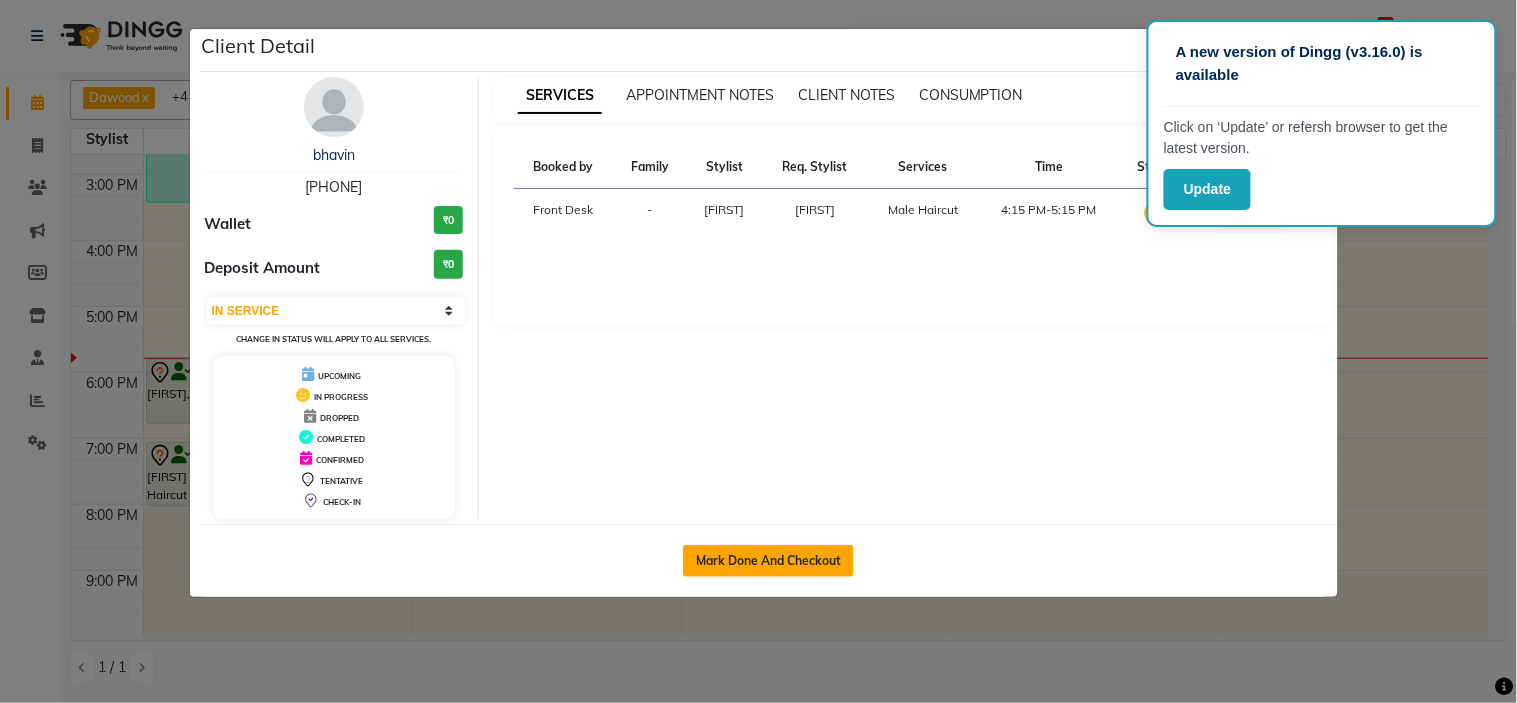 click on "Mark Done And Checkout" 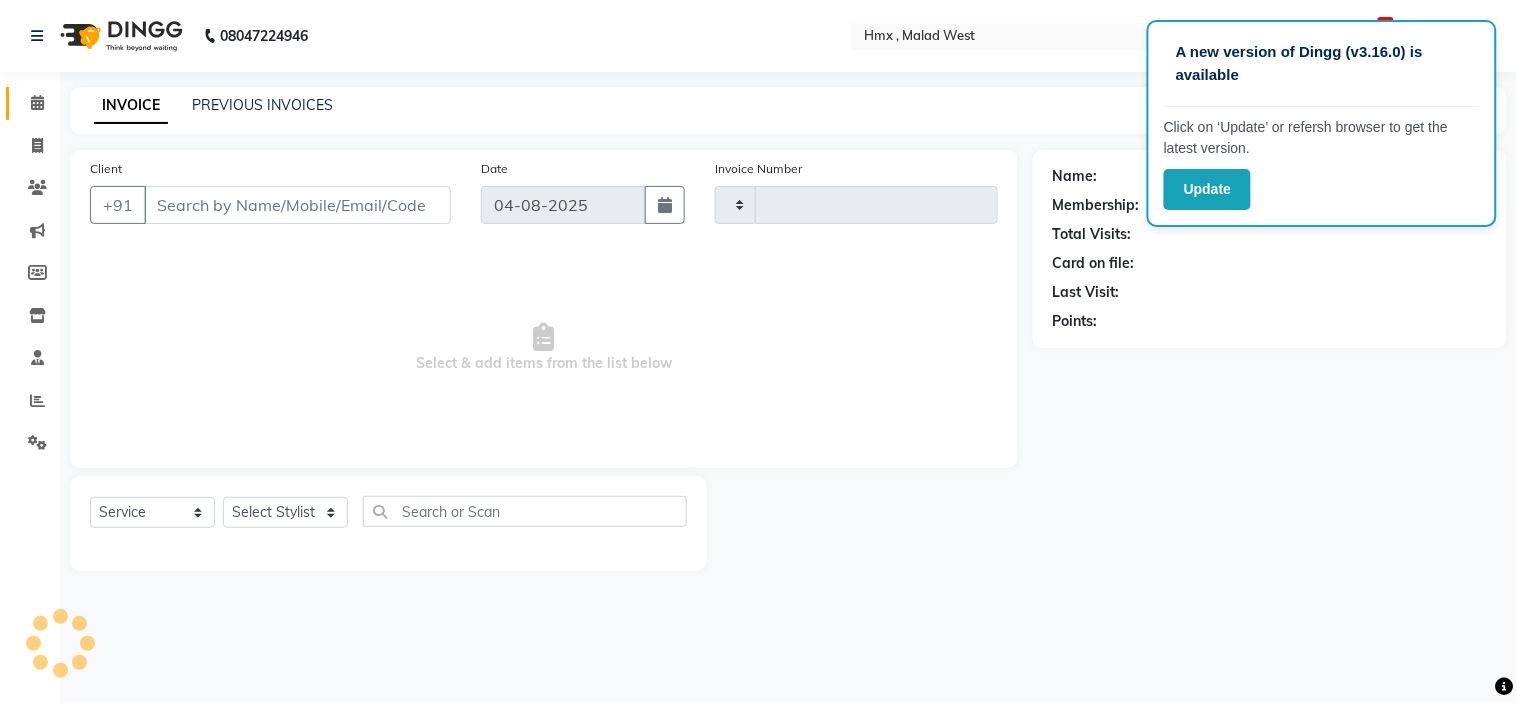 type on "1595" 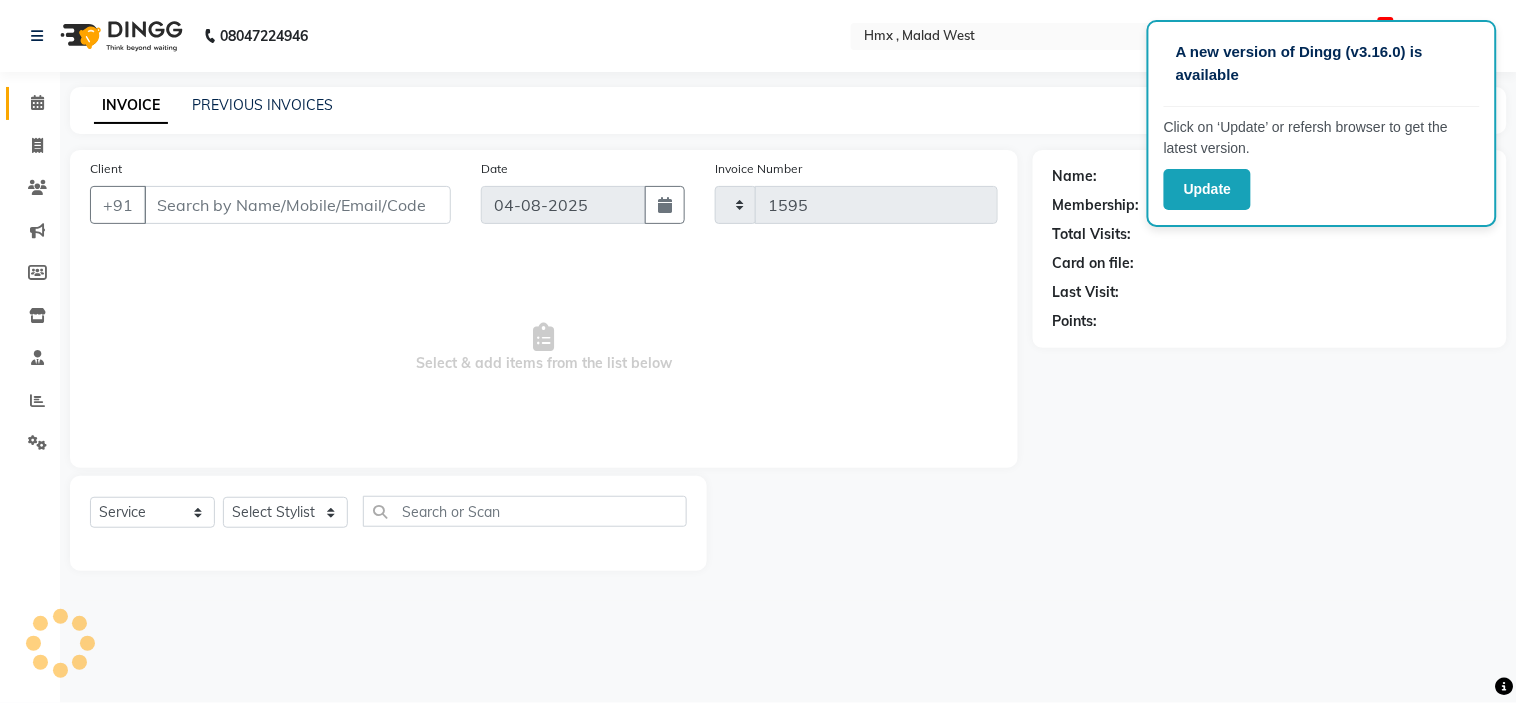 select on "5711" 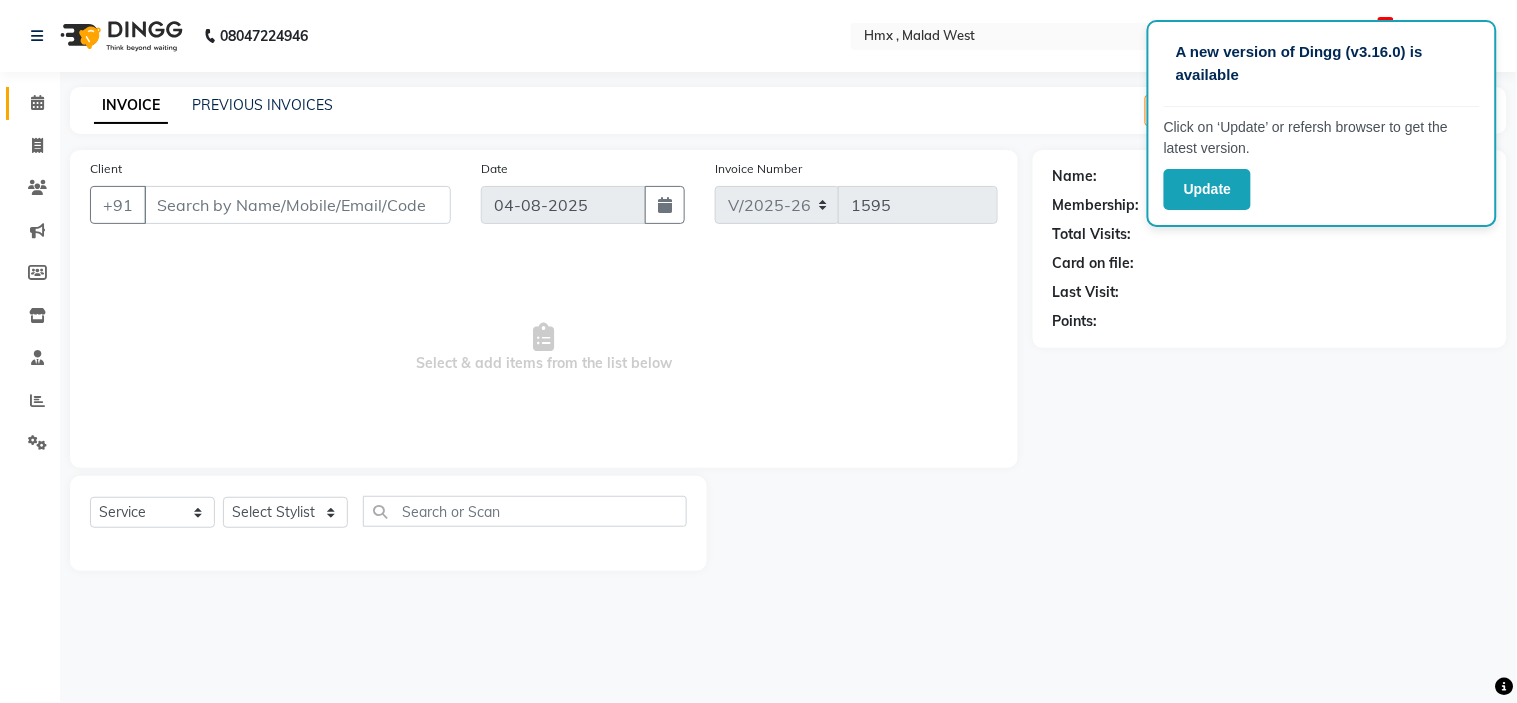 type on "[PHONE]" 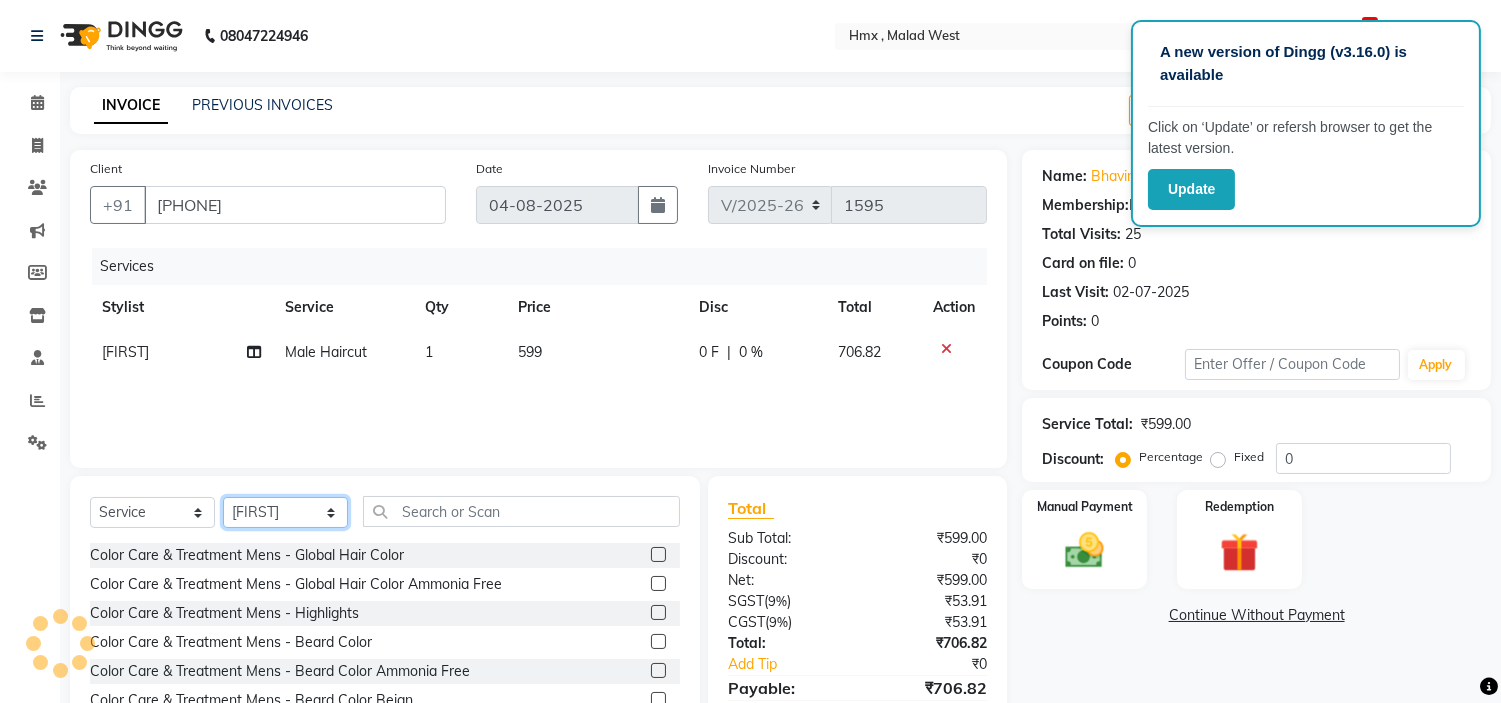 click on "Select Stylist [FIRST] [LAST] [FIRST] [LAST] [FIRST] [LAST] [FIRST] [LAST] [FIRST] [LAST] [FIRST] [LAST] [FIRST] [LAST] [FIRST] [LAST] [FIRST] [LAST] [FIRST] [LAST] [FIRST] [LAST] [FIRST] [LAST] [FIRST] [LAST] [FIRST] [LAST] [FIRST] [LAST]" 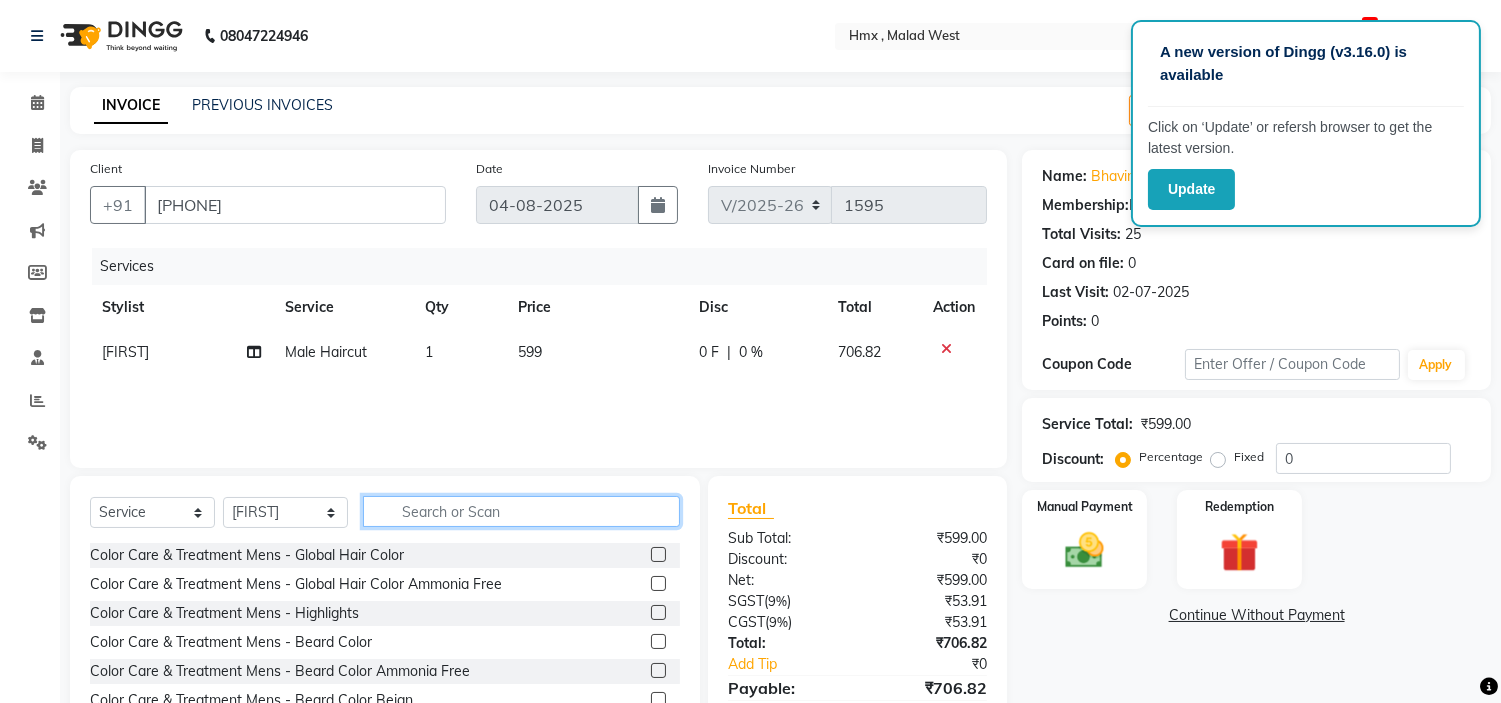 click 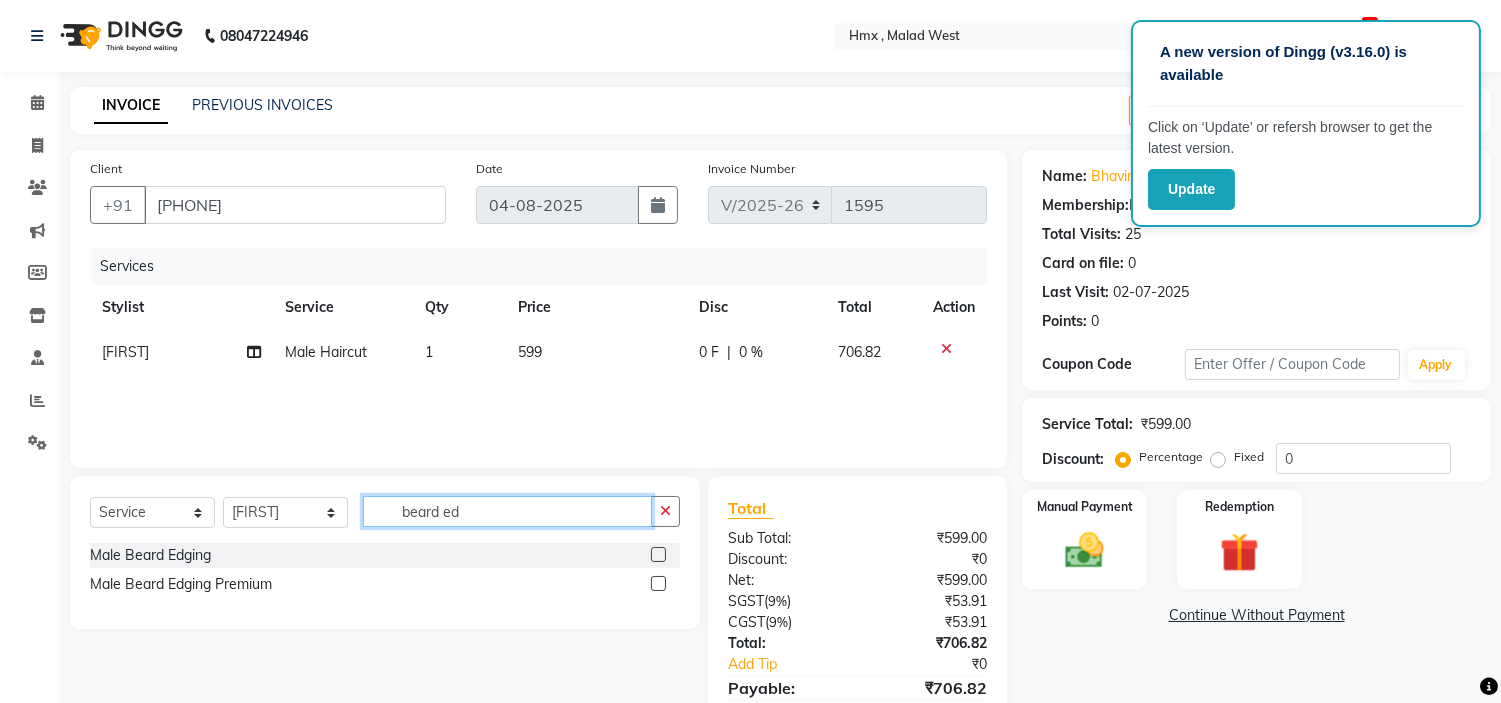 type on "beard ed" 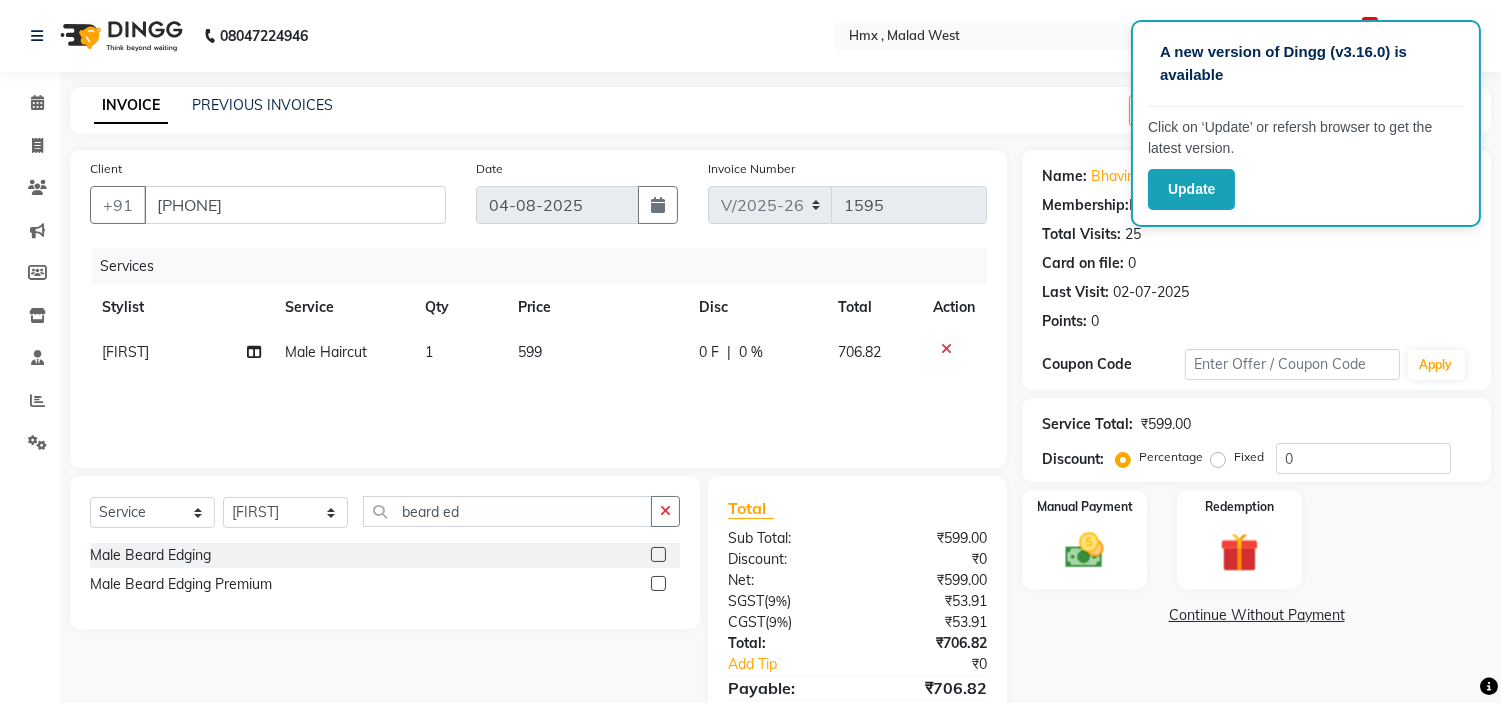click 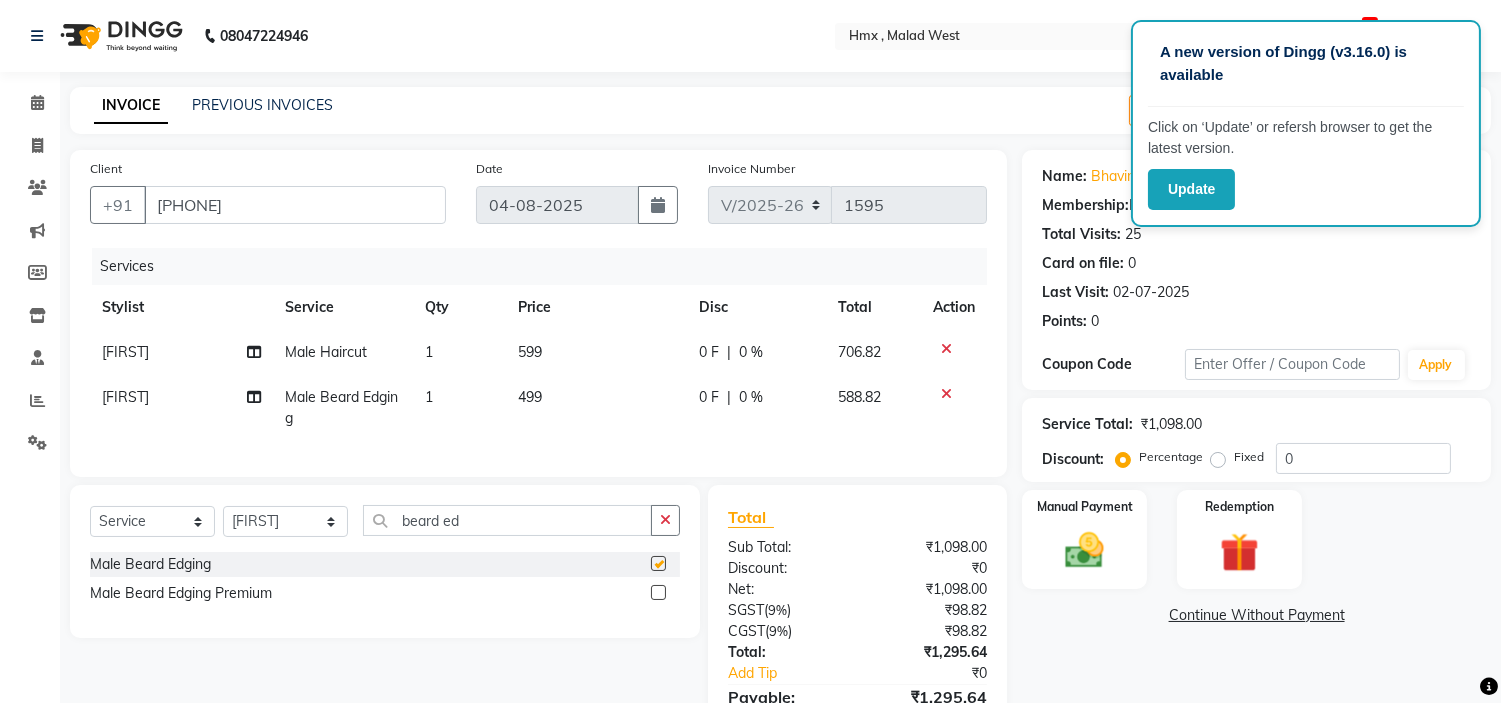 checkbox on "false" 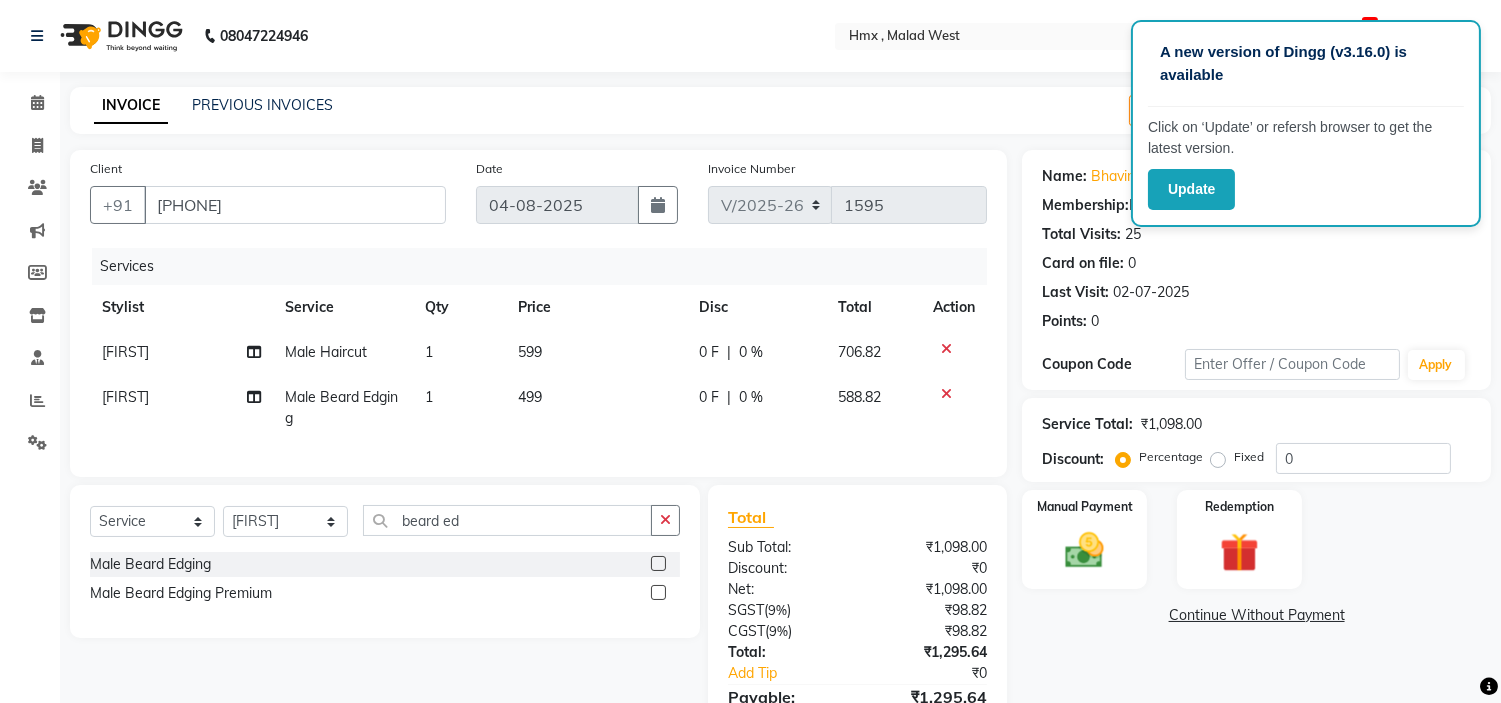click on "1" 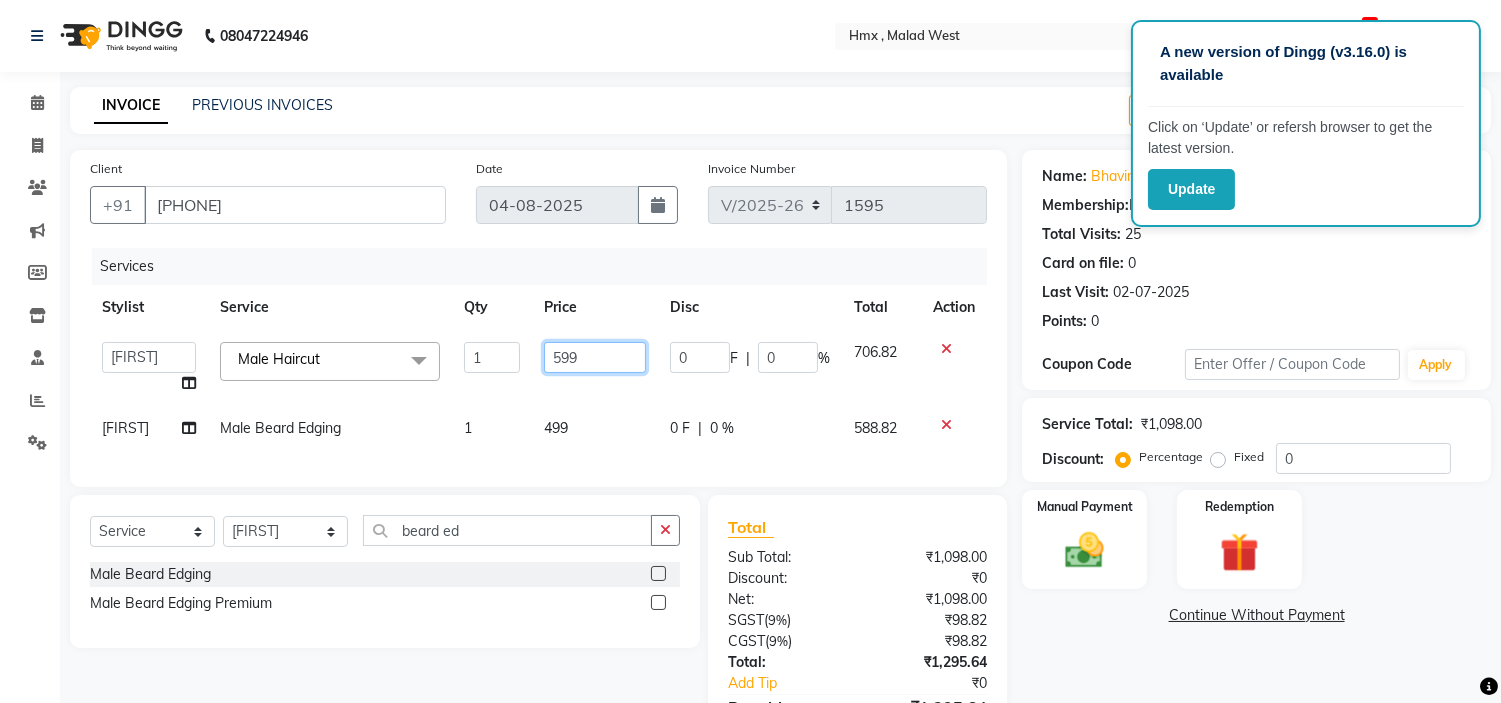 drag, startPoint x: 561, startPoint y: 360, endPoint x: 627, endPoint y: 362, distance: 66.0303 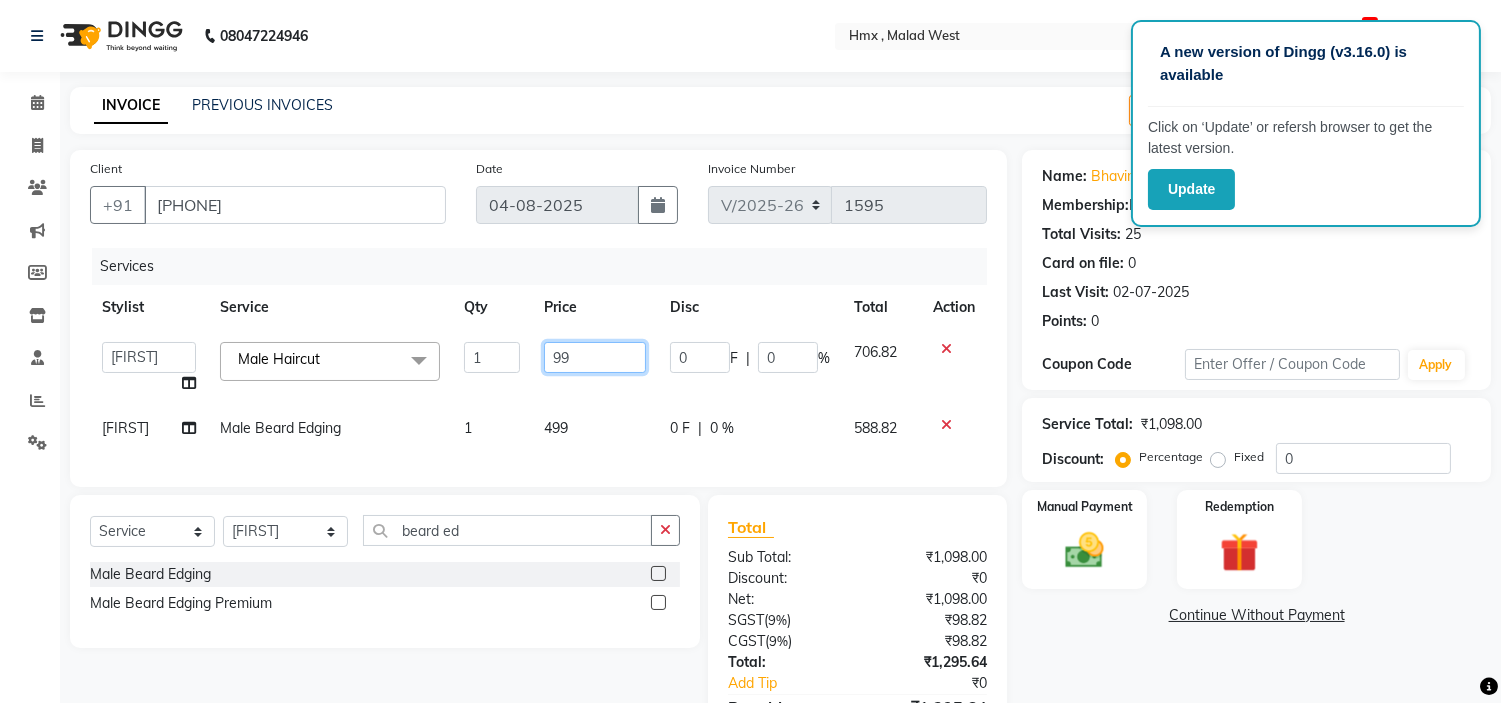 type on "799" 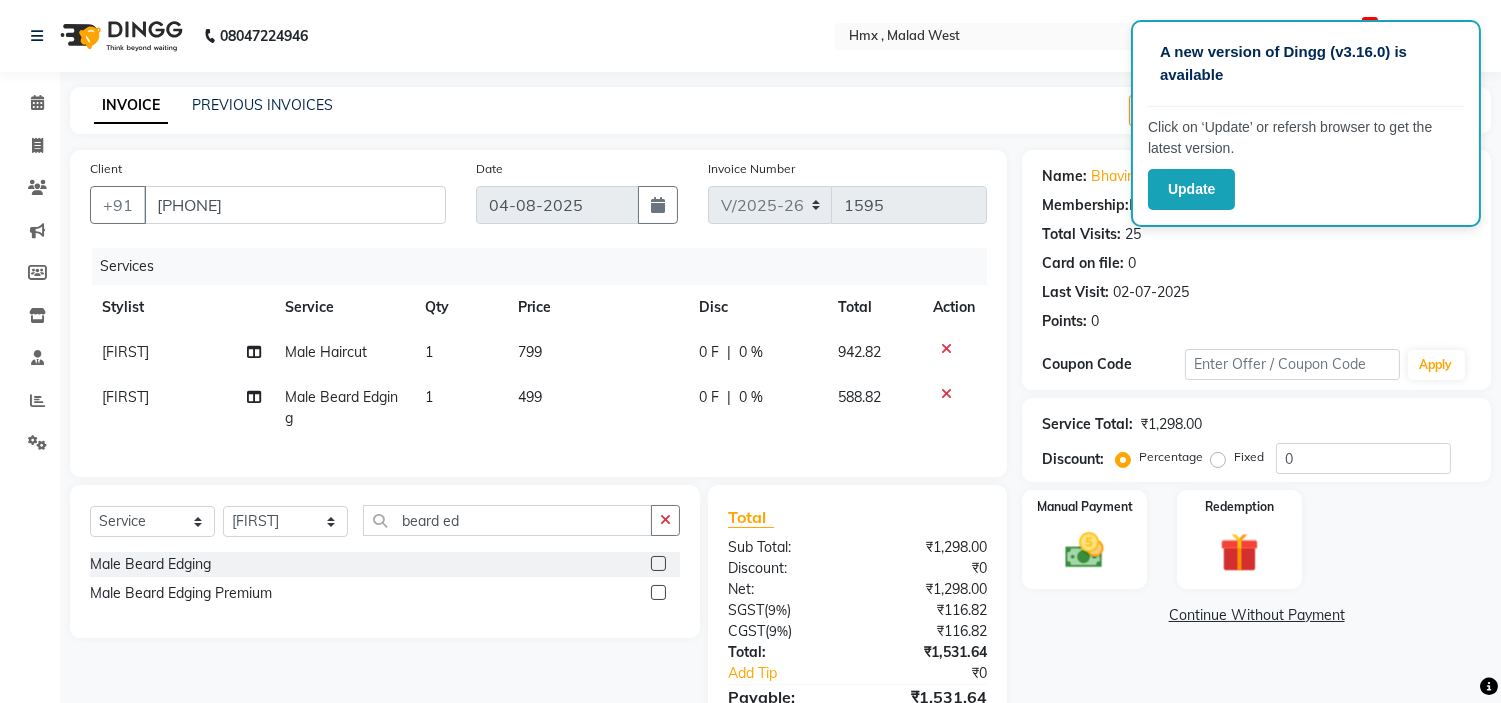 click on "799" 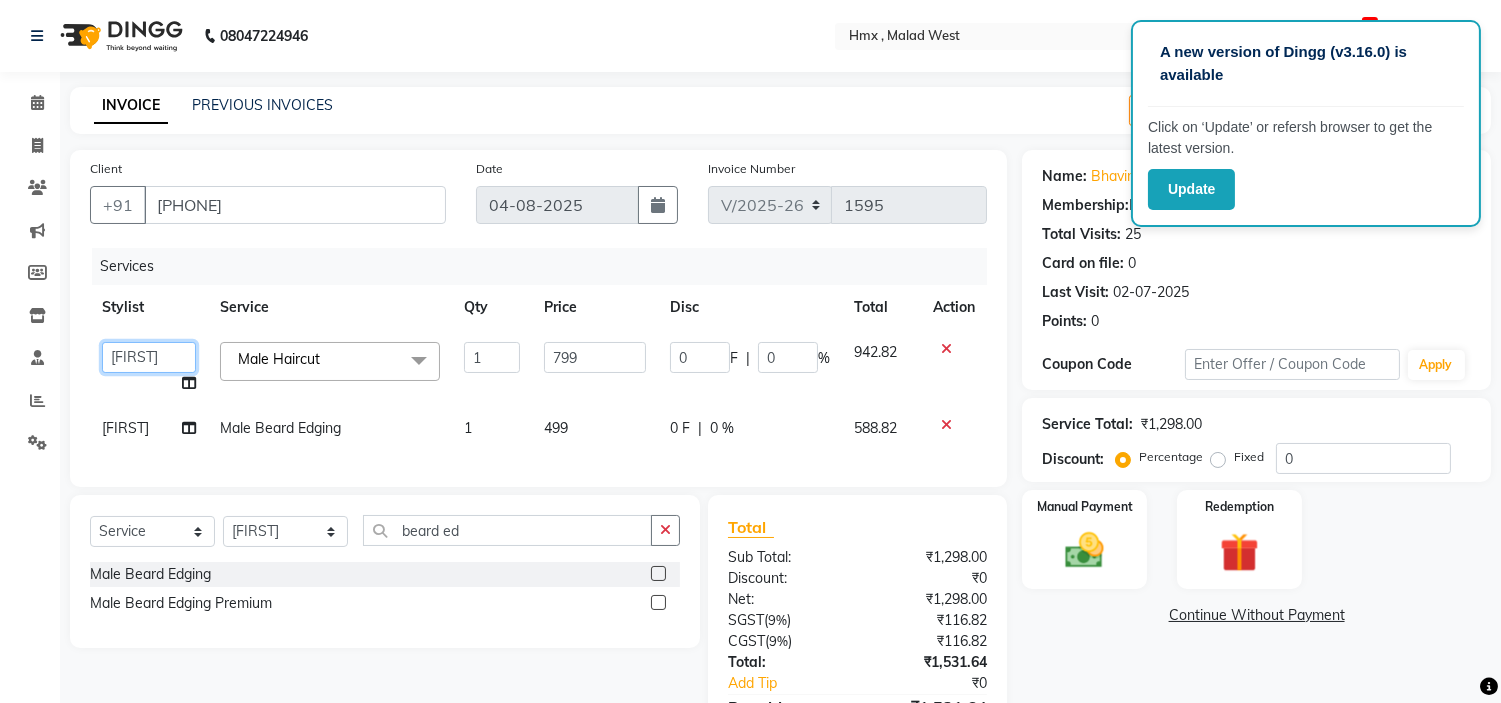 click on "[FIRST]   [FIRST]   [FIRST]   [FIRST]   [FIRST] [LAST]   [FIRST]   [FIRST]   [FIRST]   [FIRST]   [FIRST]   [FIRST]   [FIRST]   [FIRST]   [FIRST]   [FIRST]" 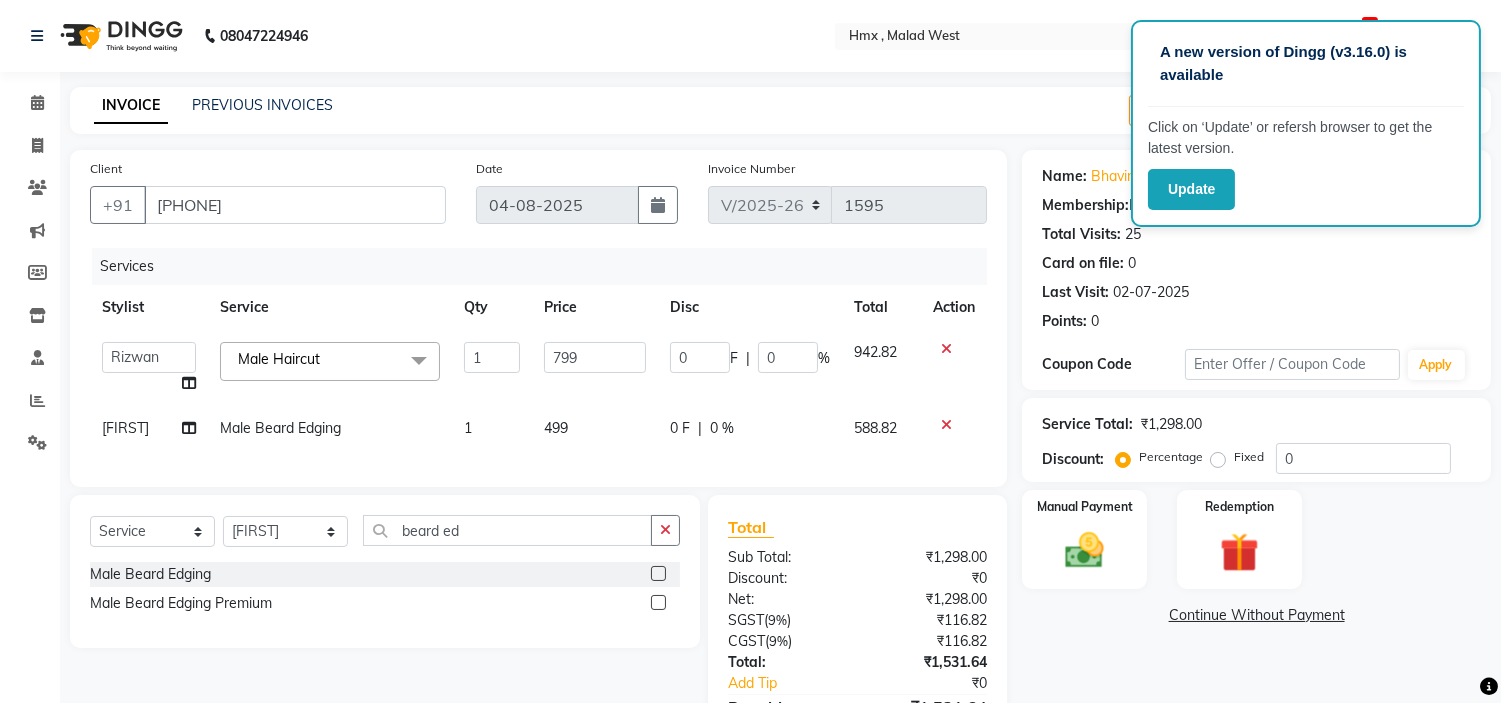 select on "76837" 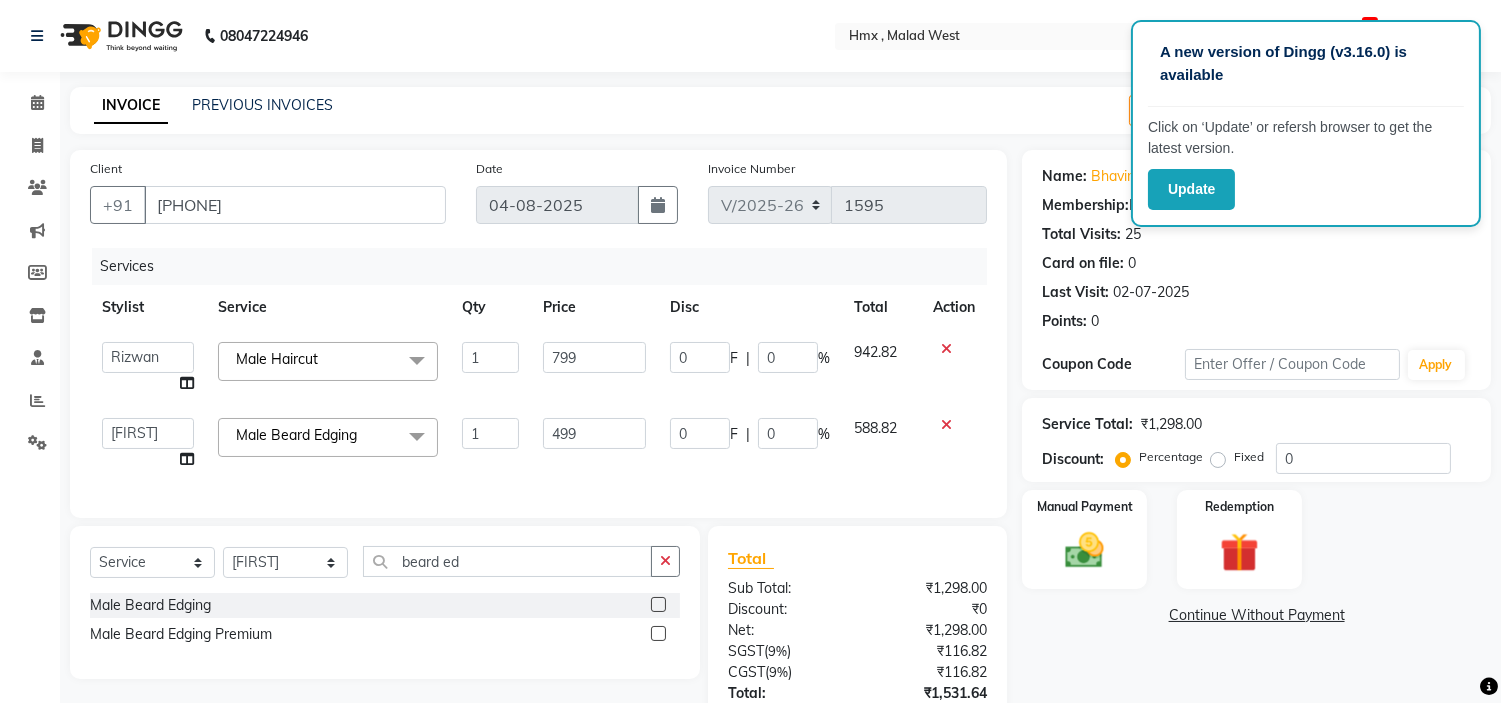 scroll, scrollTop: 163, scrollLeft: 0, axis: vertical 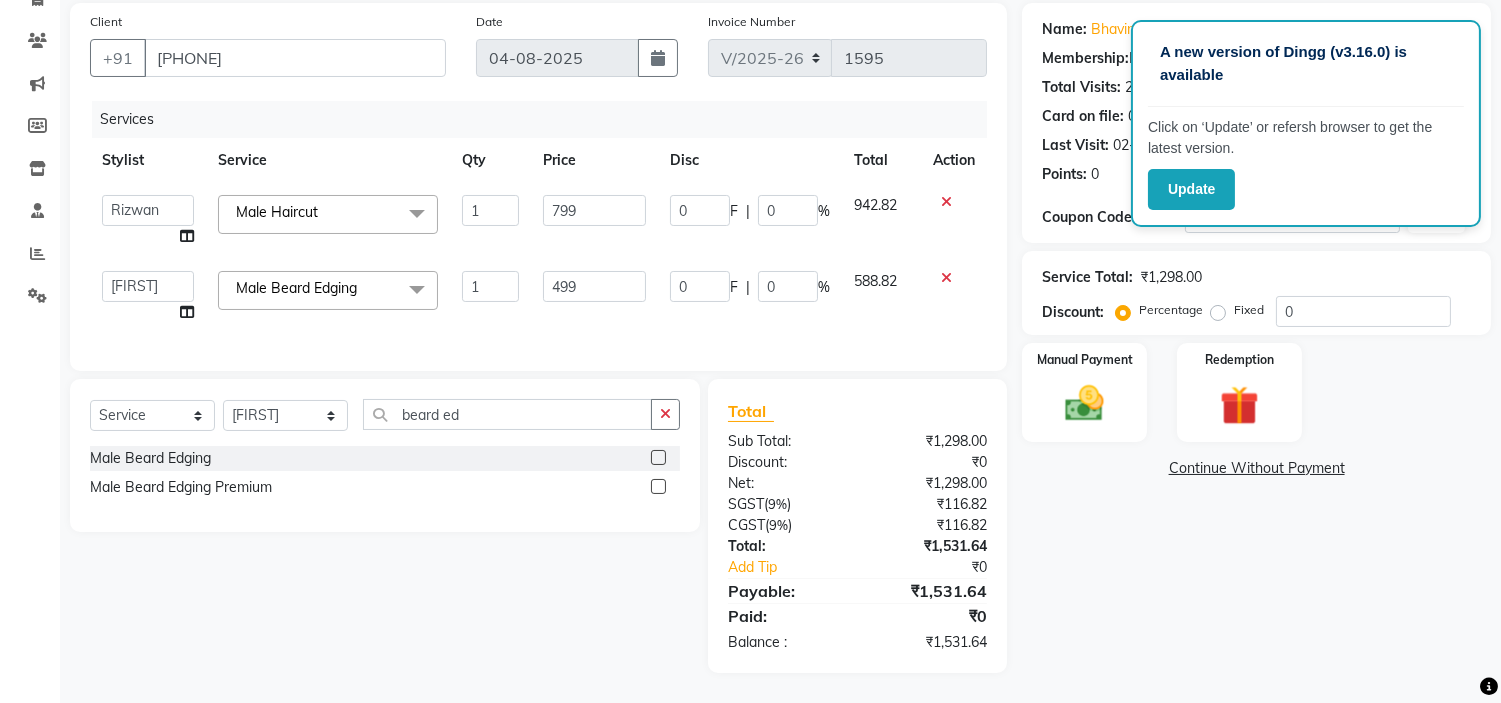 click 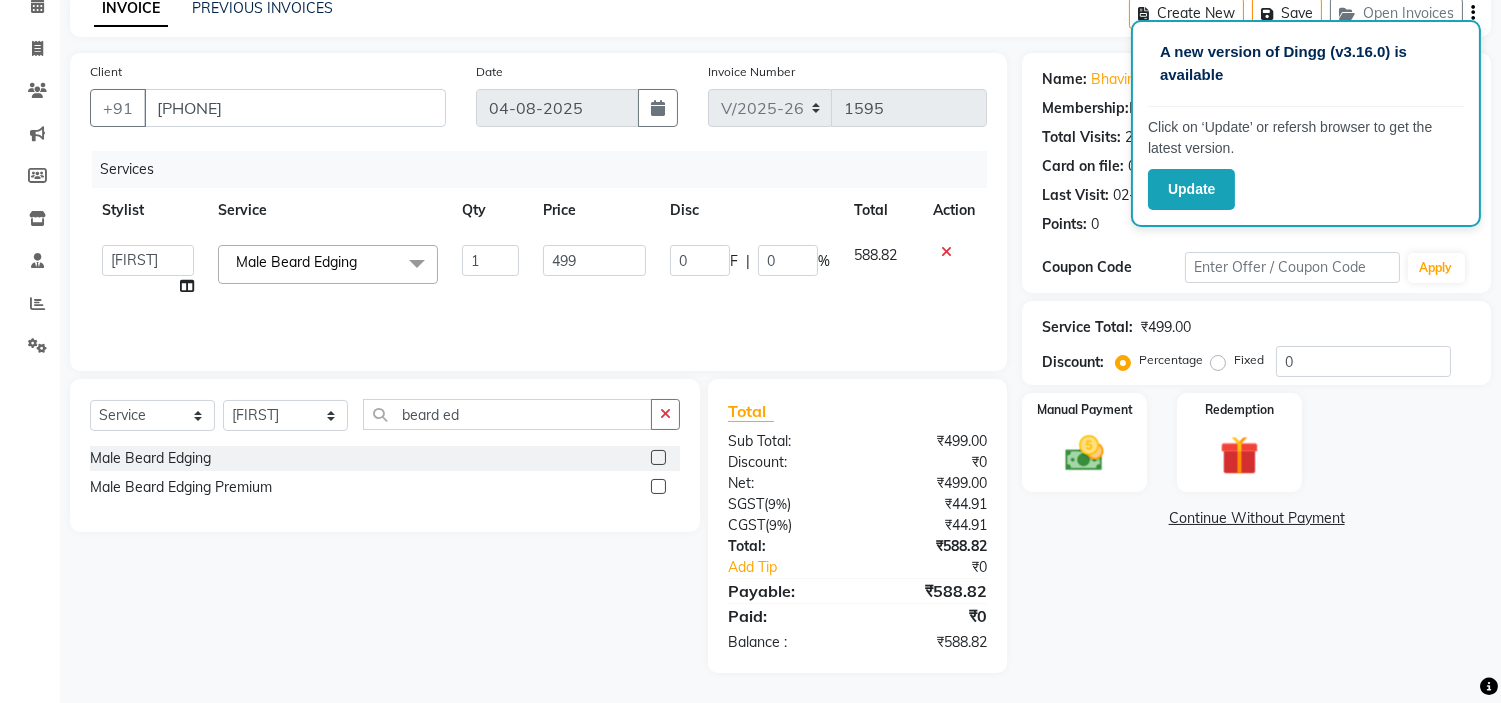 scroll, scrollTop: 96, scrollLeft: 0, axis: vertical 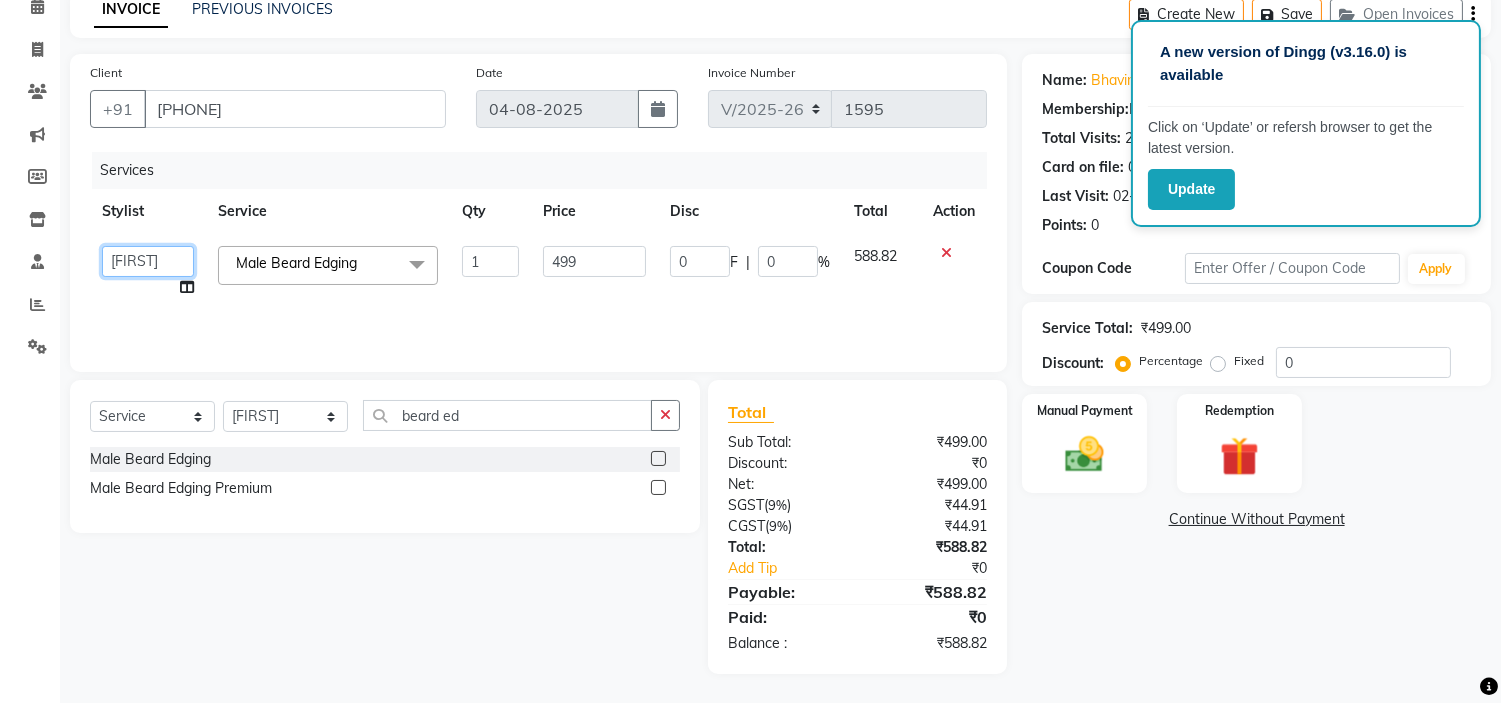 click on "[FIRST]   [FIRST]   [FIRST]   [FIRST]   [FIRST] [LAST]   [FIRST]   [FIRST]   [FIRST]   [FIRST]   [FIRST]   [FIRST]   [FIRST]   [FIRST]   [FIRST]   [FIRST]" 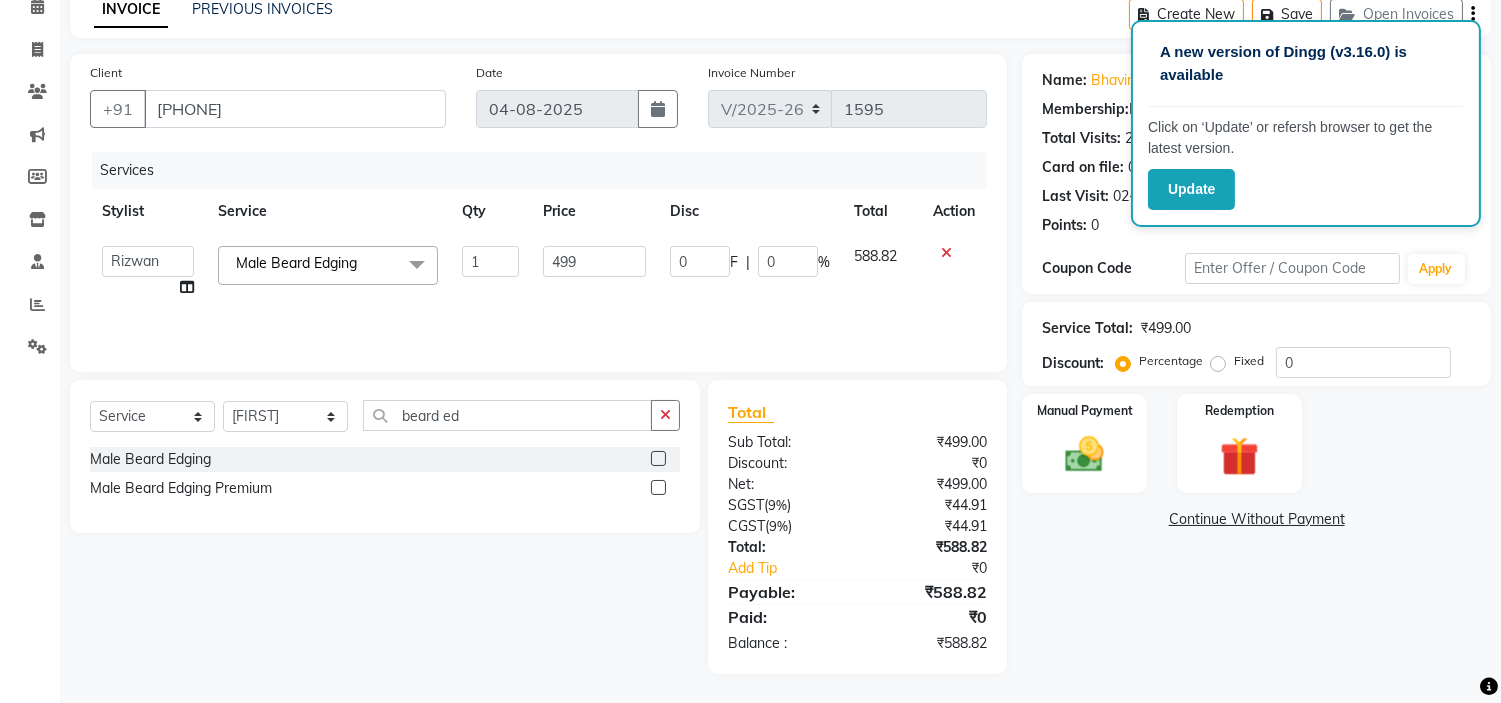 select on "76837" 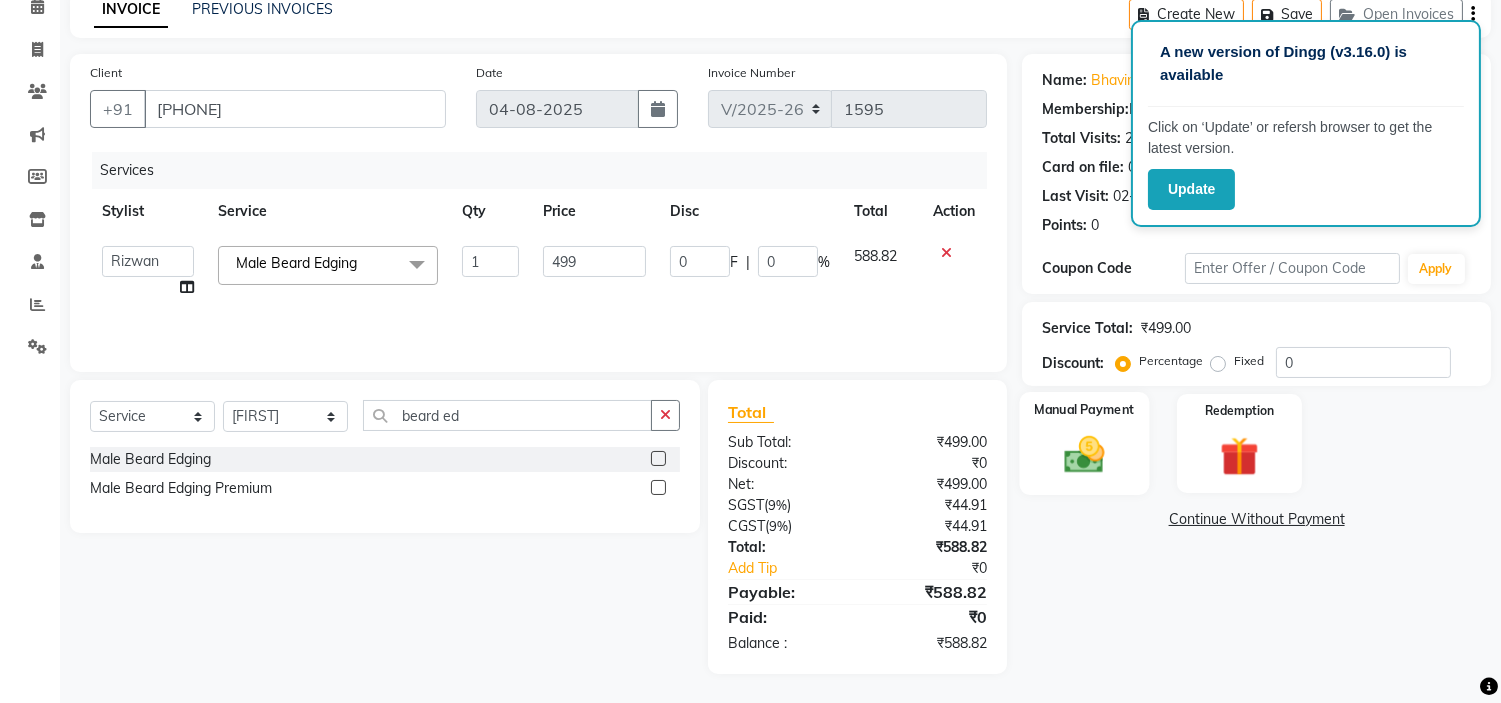 click 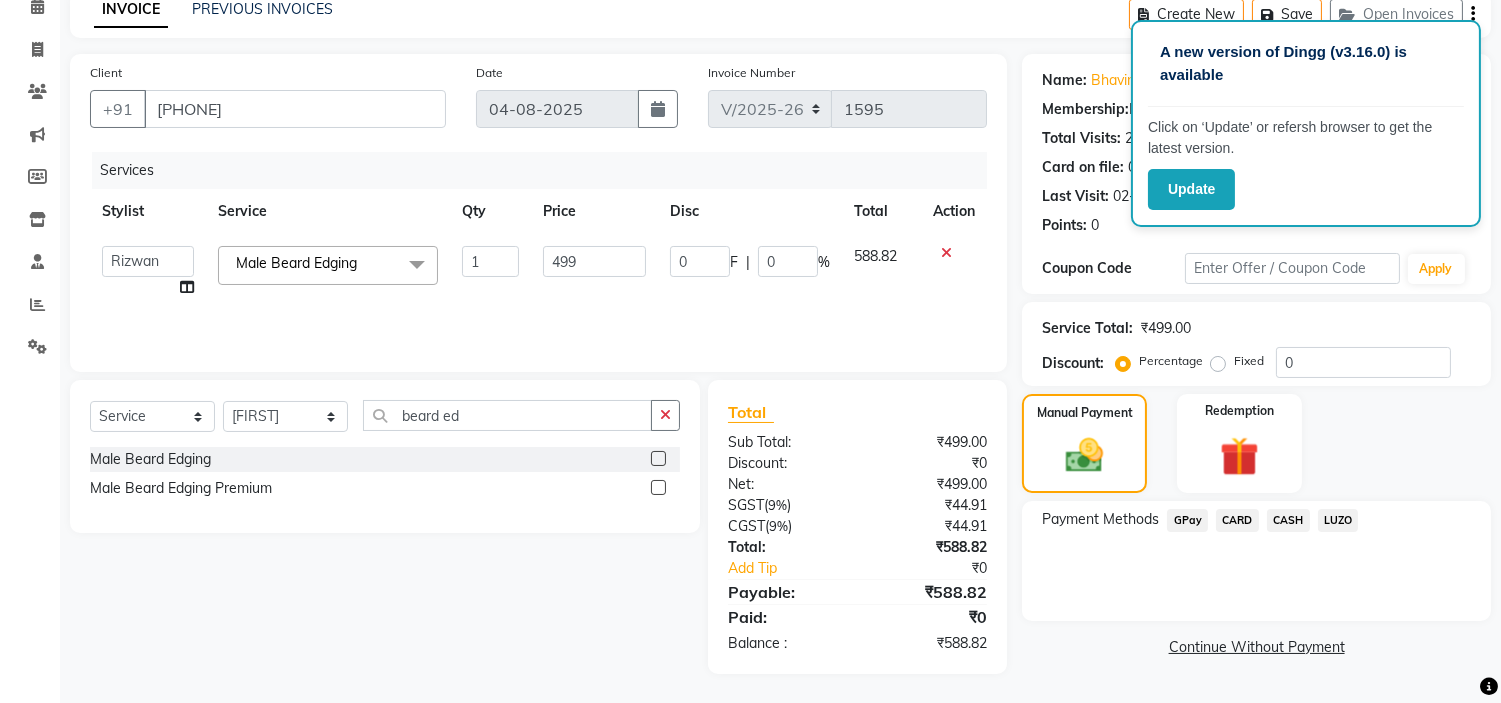 click on "GPay" 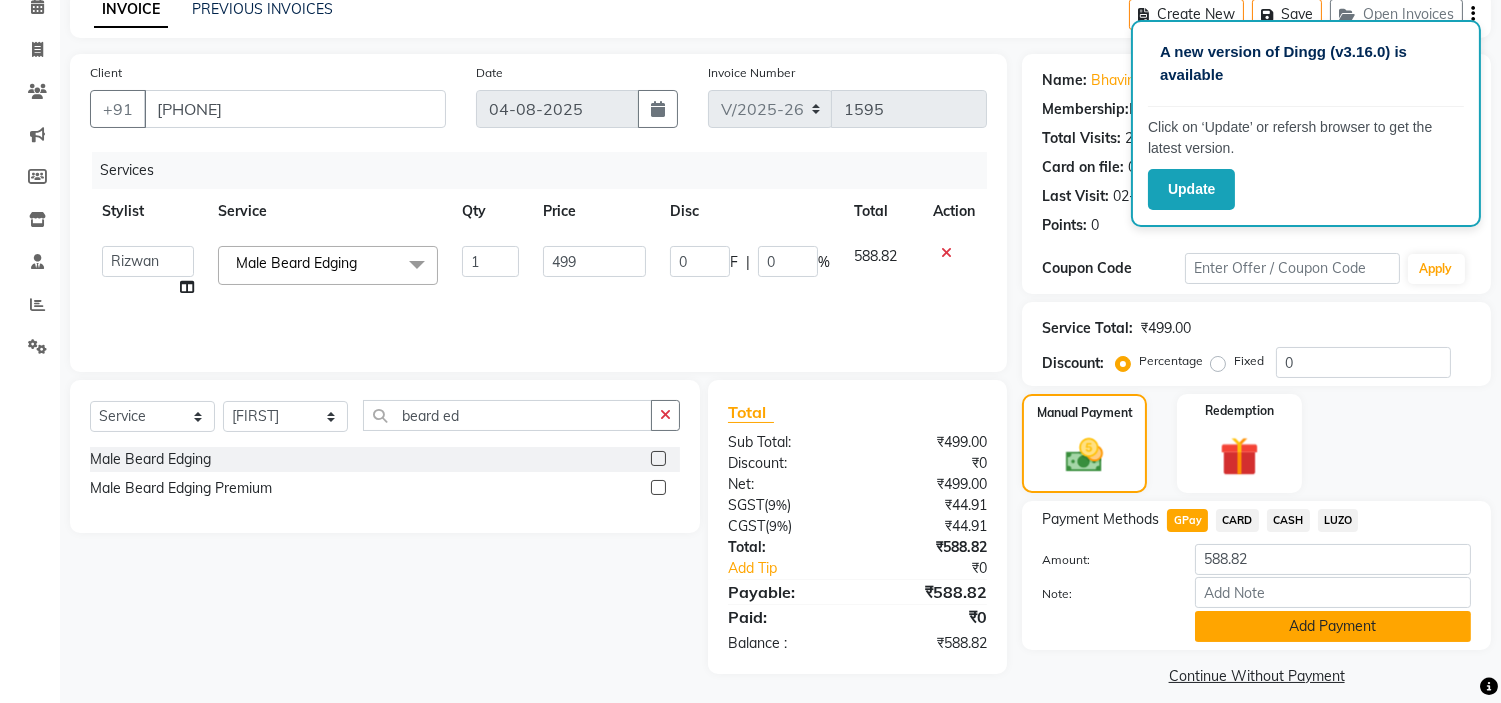 click on "Add Payment" 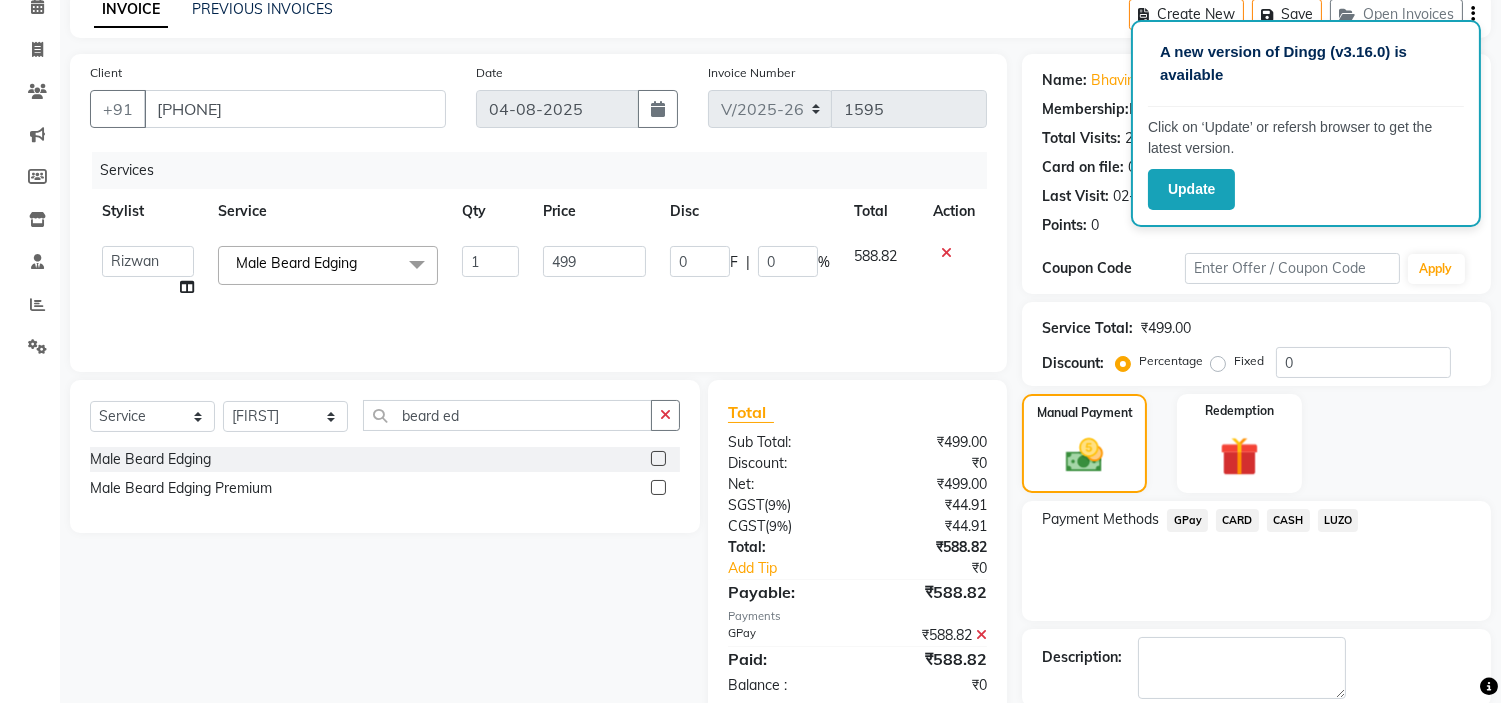 scroll, scrollTop: 196, scrollLeft: 0, axis: vertical 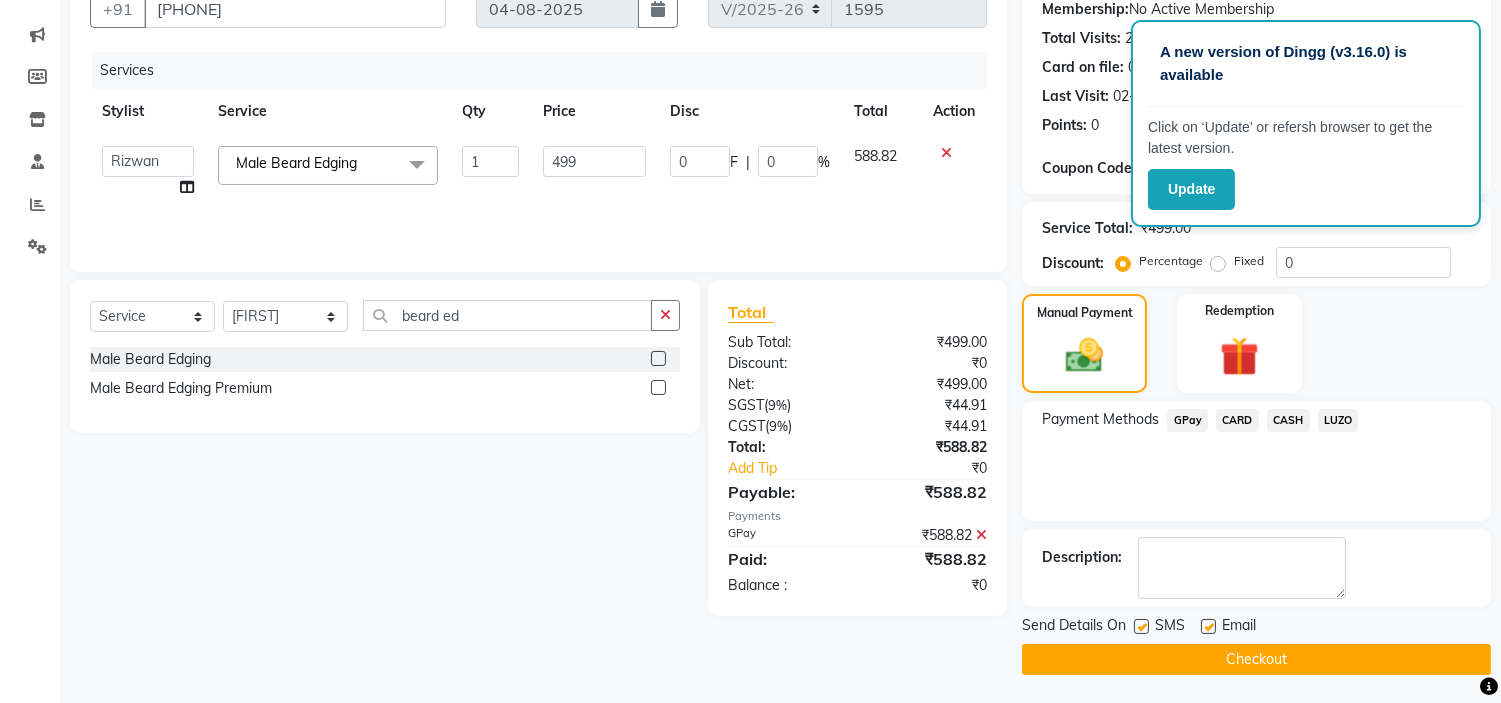 click on "Checkout" 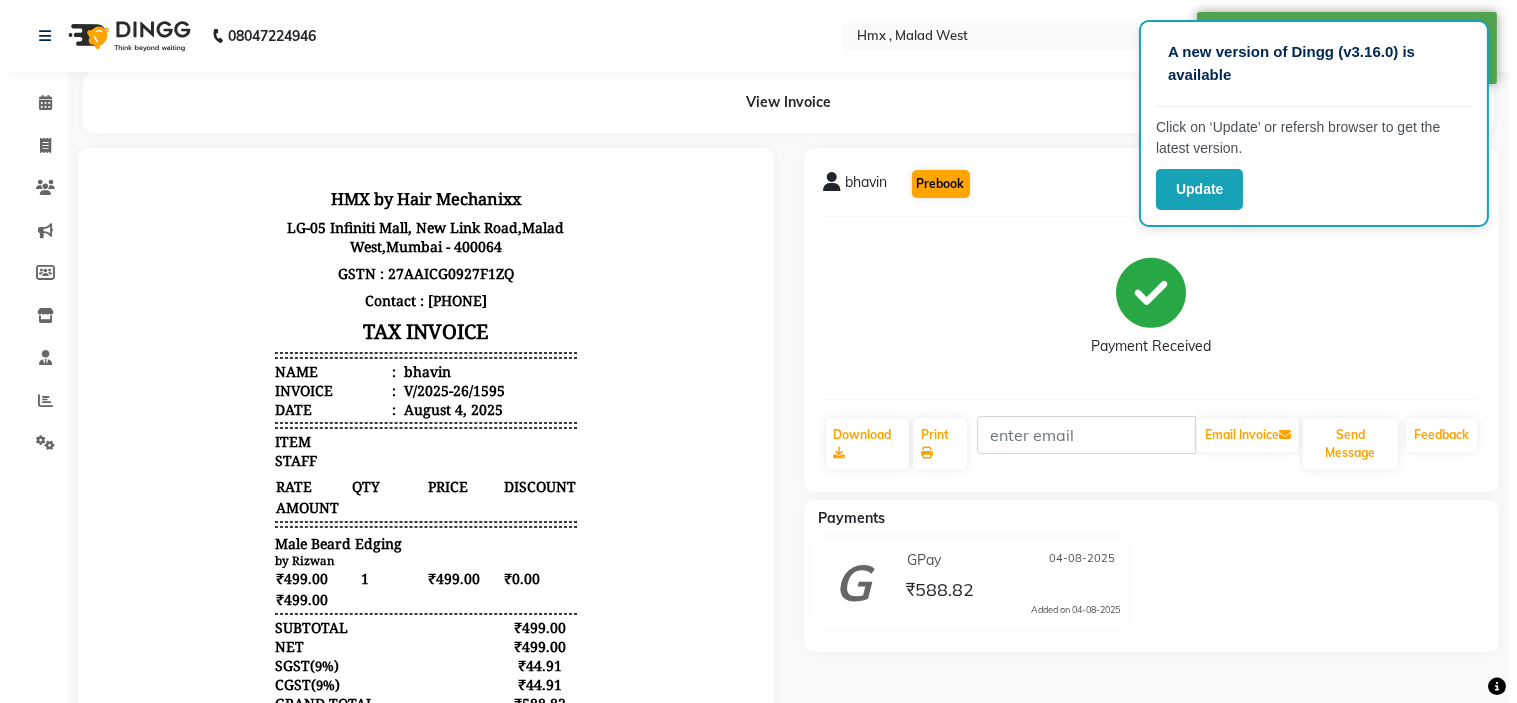 scroll, scrollTop: 0, scrollLeft: 0, axis: both 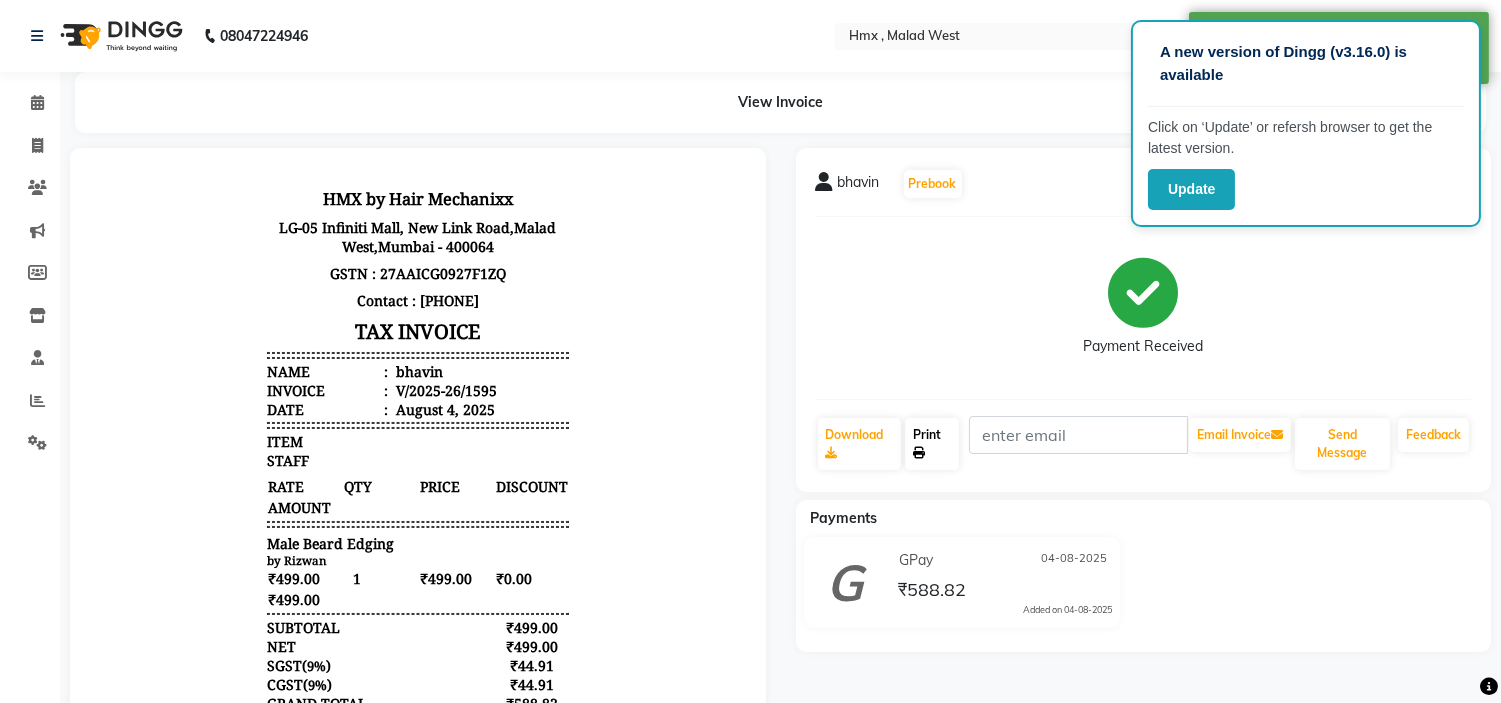 click on "Print" 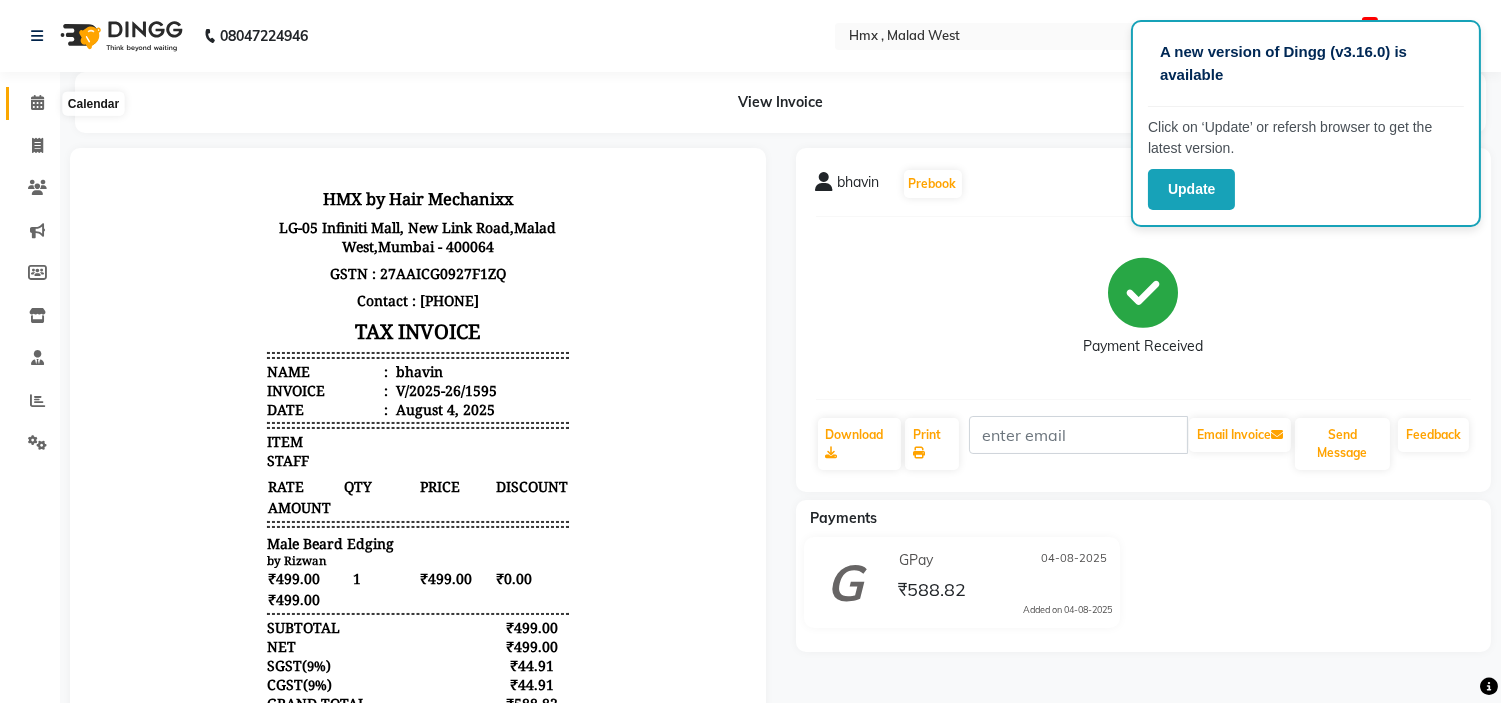 click 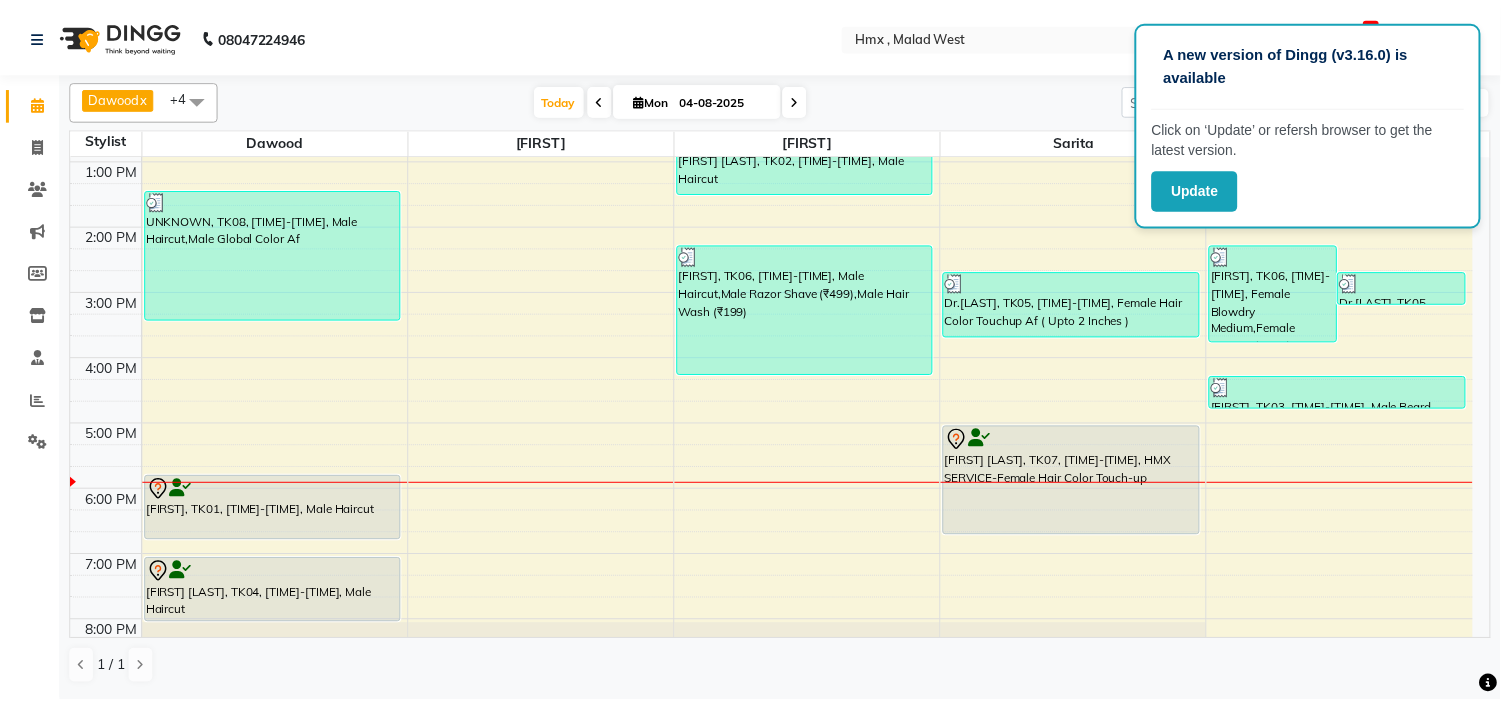 scroll, scrollTop: 333, scrollLeft: 0, axis: vertical 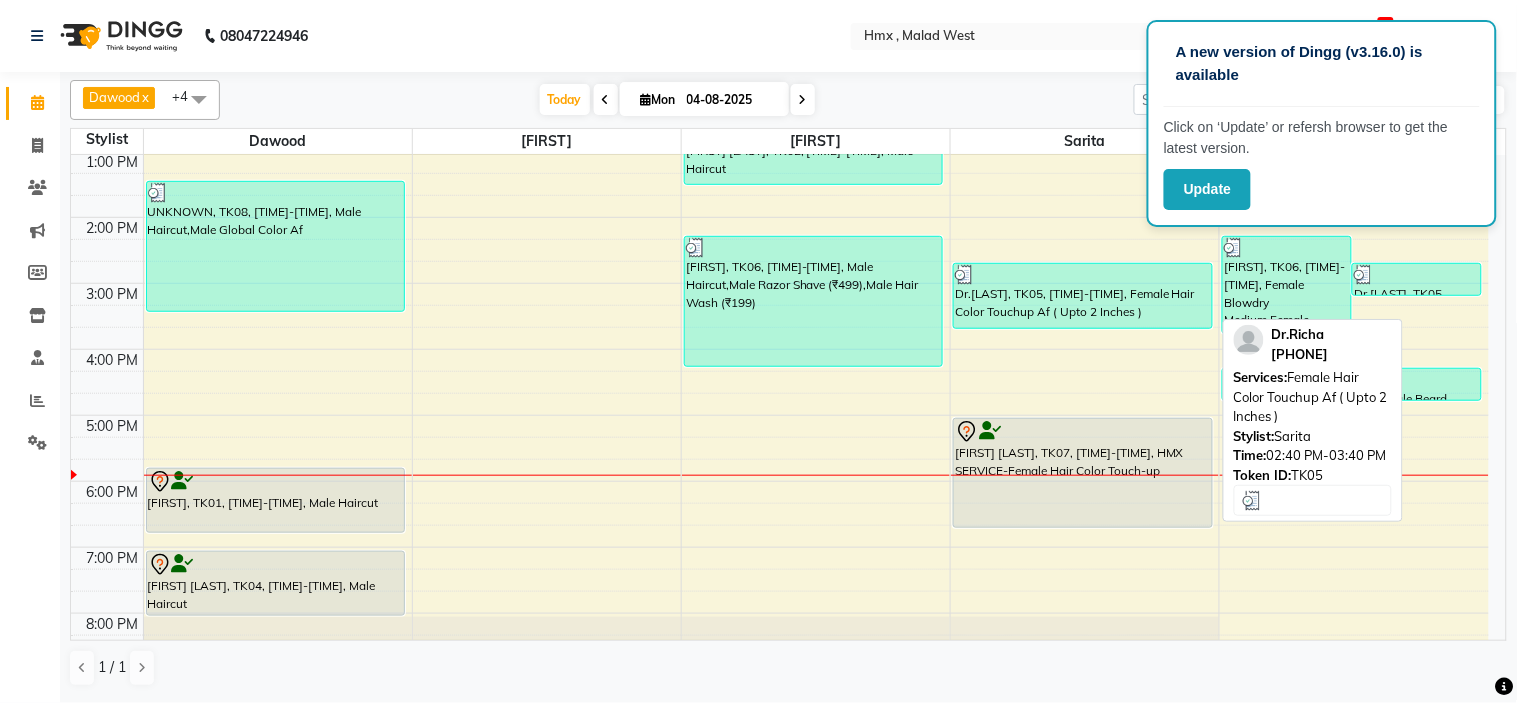 click on "Dr.[LAST], TK05, [TIME]-[TIME], Female Hair Color Touchup Af ( Upto 2 Inches )" at bounding box center [1082, 296] 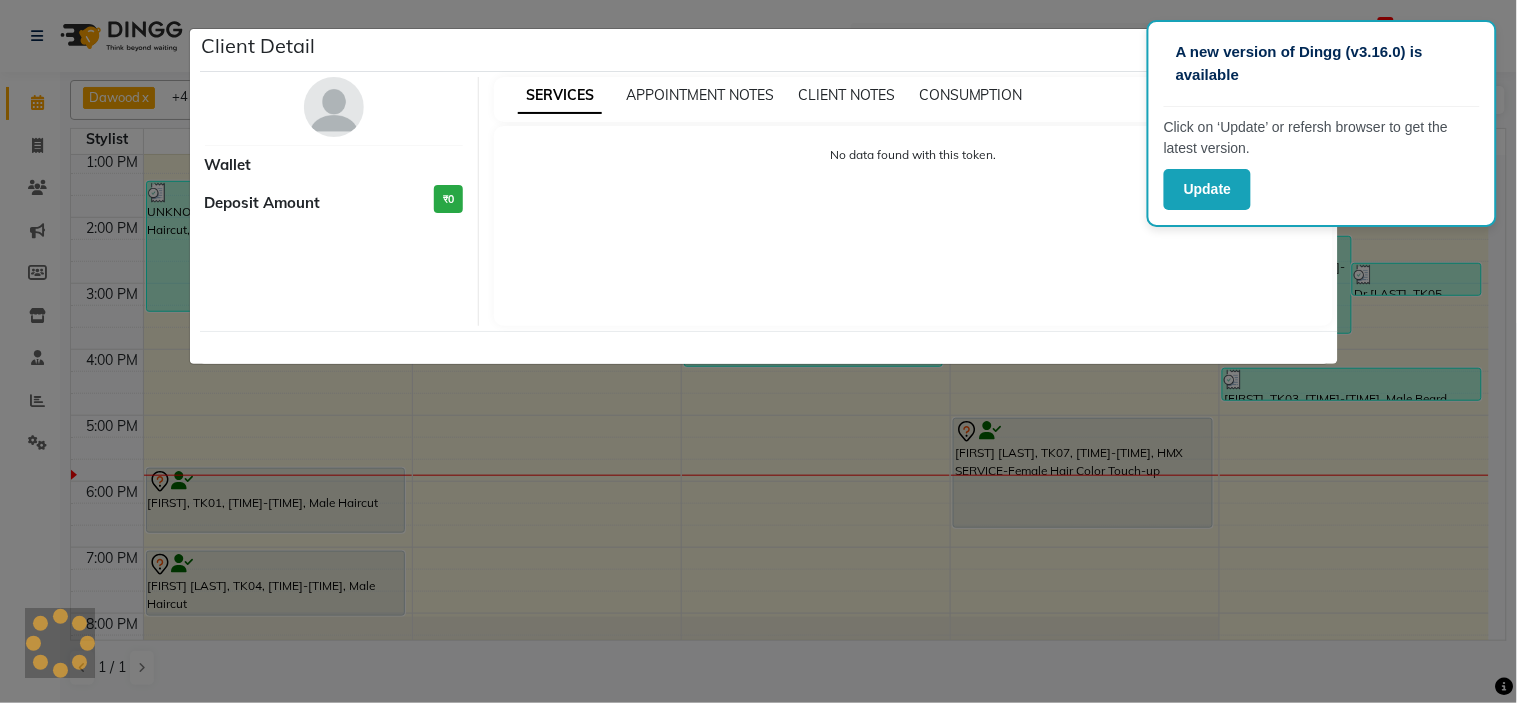 select on "3" 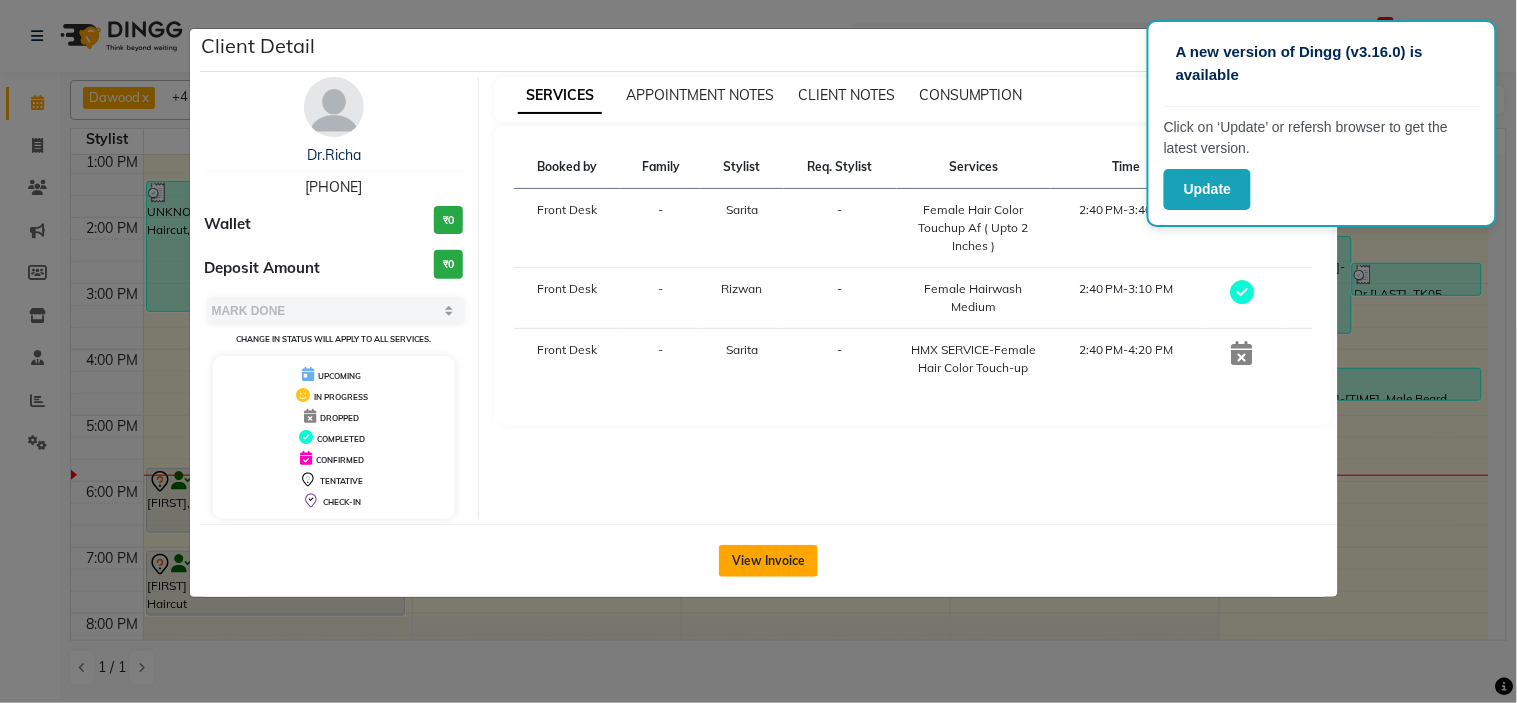 click on "View Invoice" 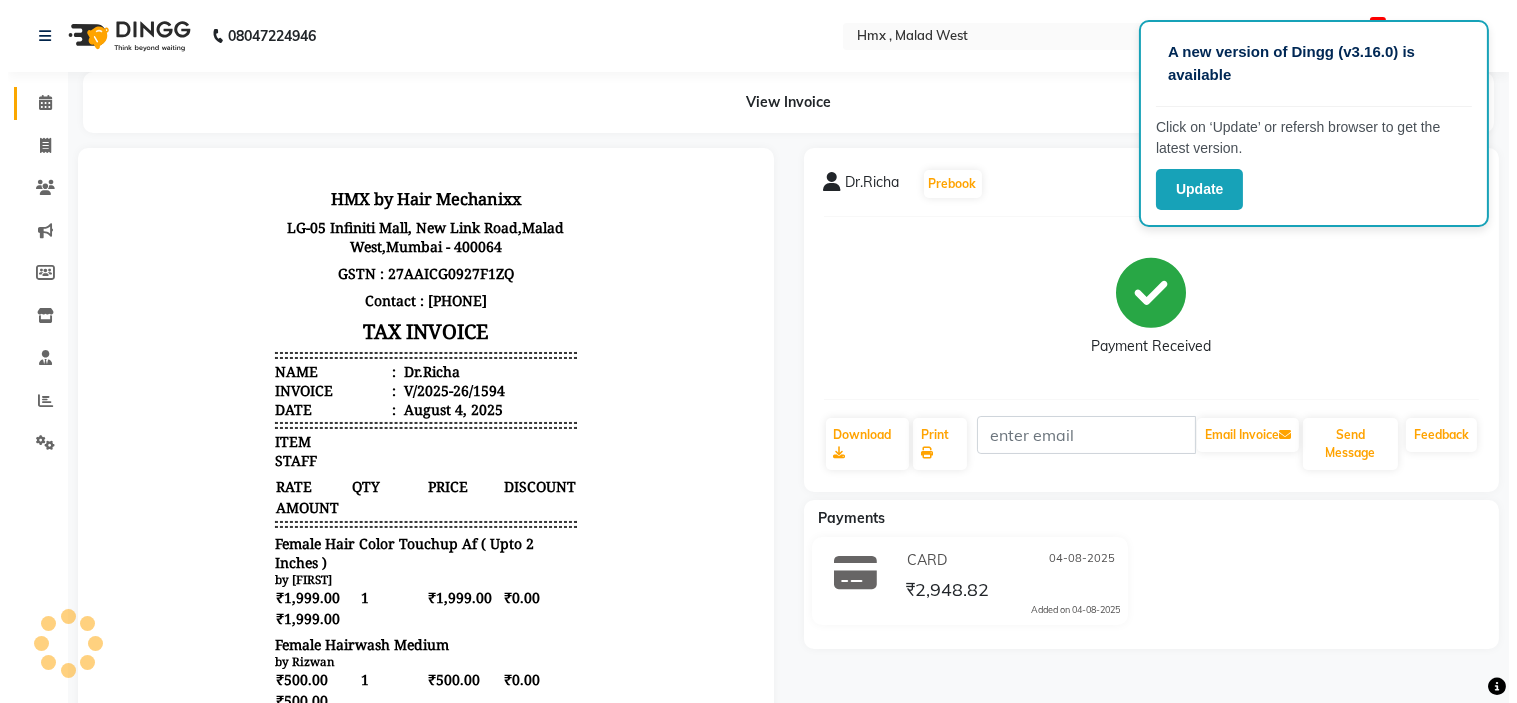 scroll, scrollTop: 0, scrollLeft: 0, axis: both 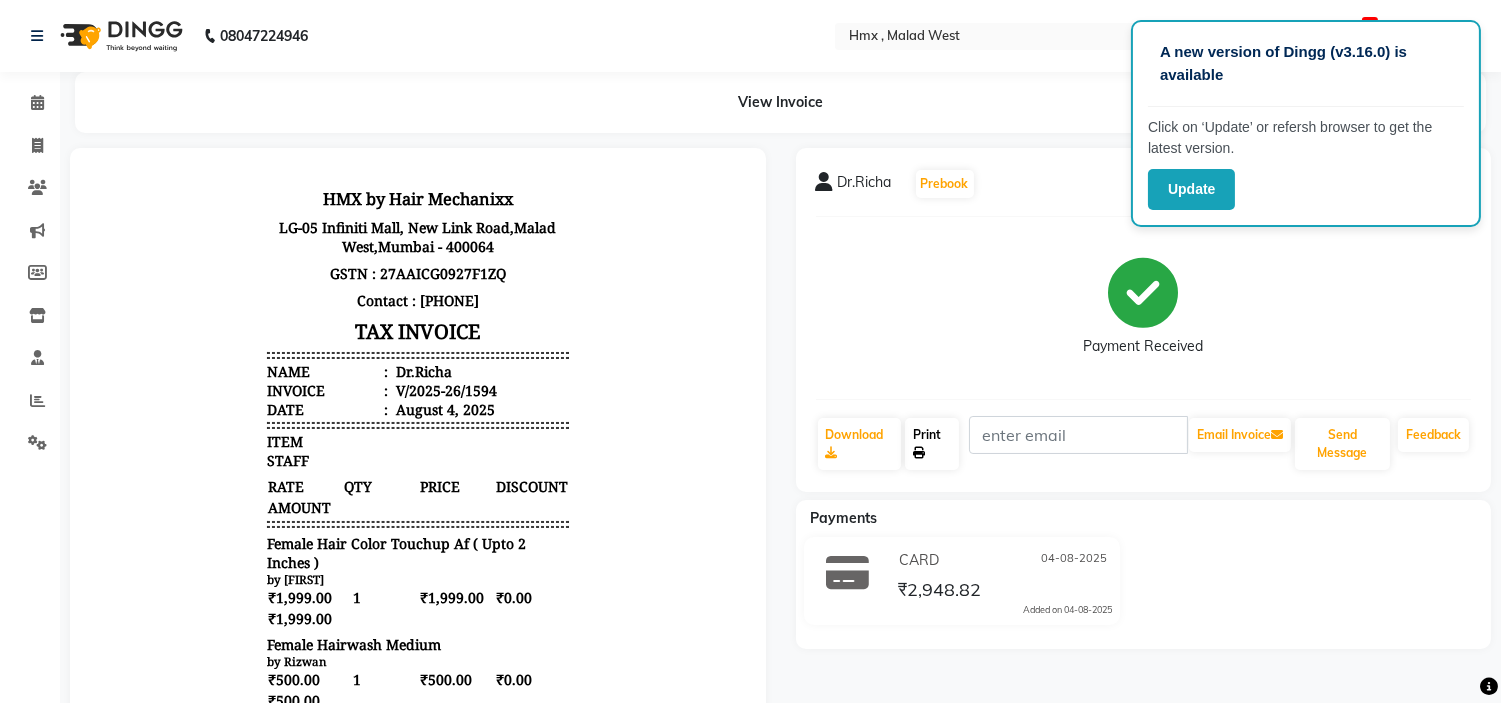 click on "Print" 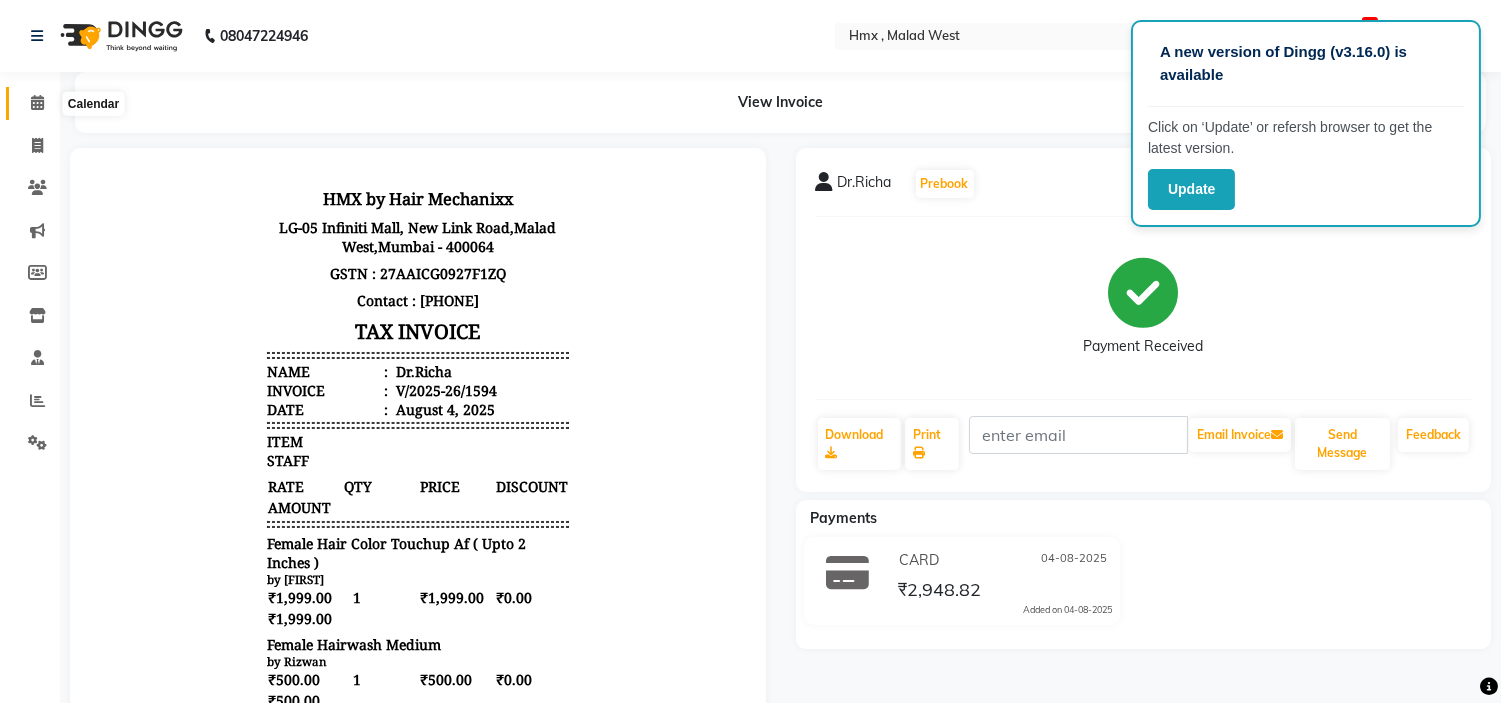 click 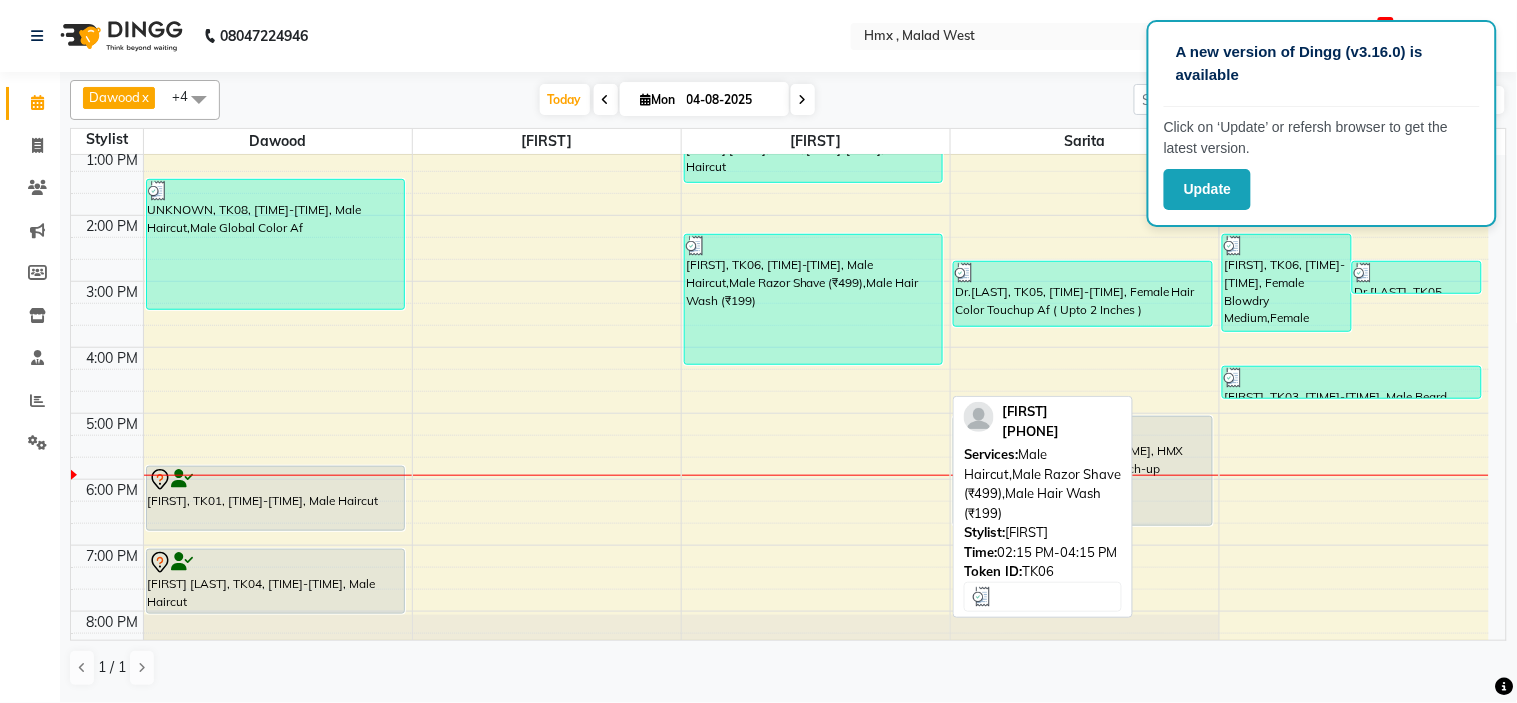 scroll, scrollTop: 442, scrollLeft: 0, axis: vertical 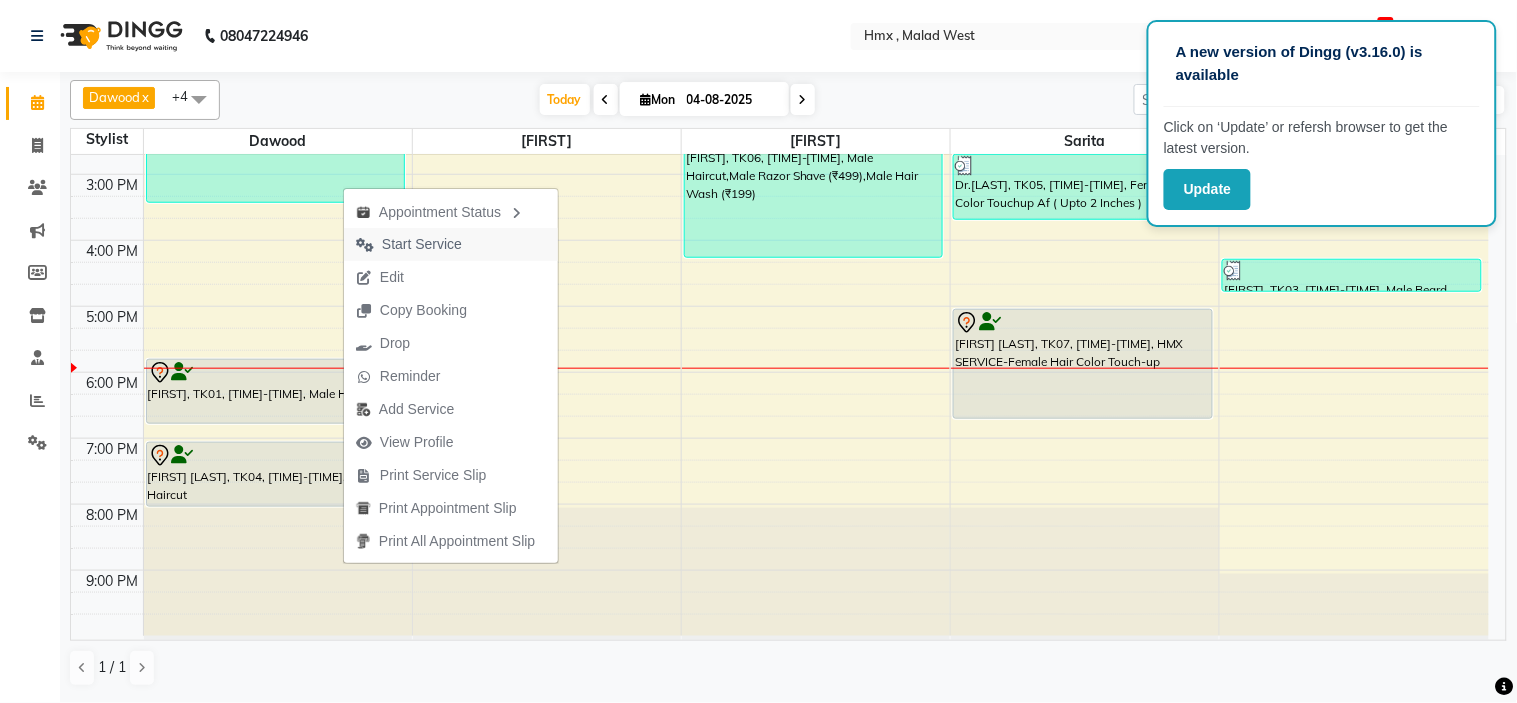 click on "Start Service" at bounding box center [422, 244] 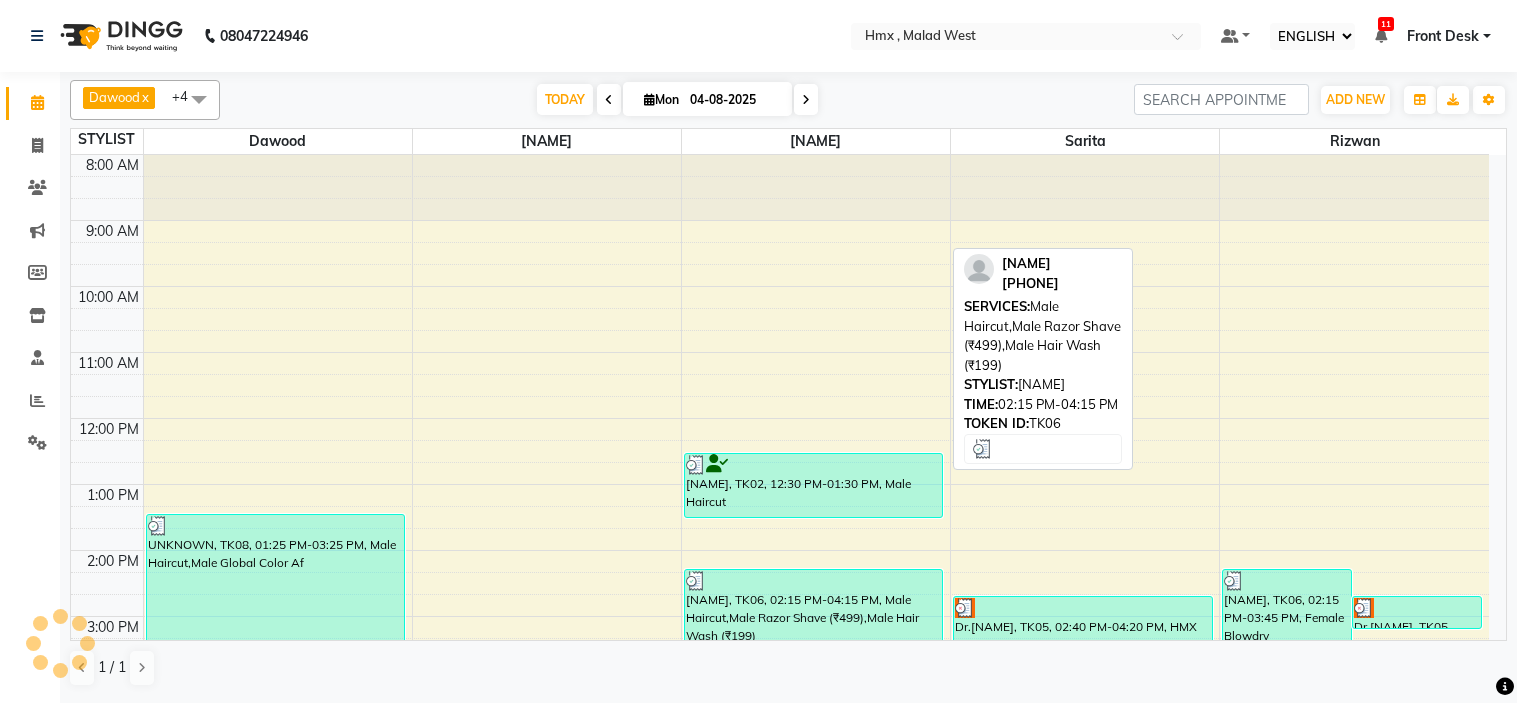select on "ec" 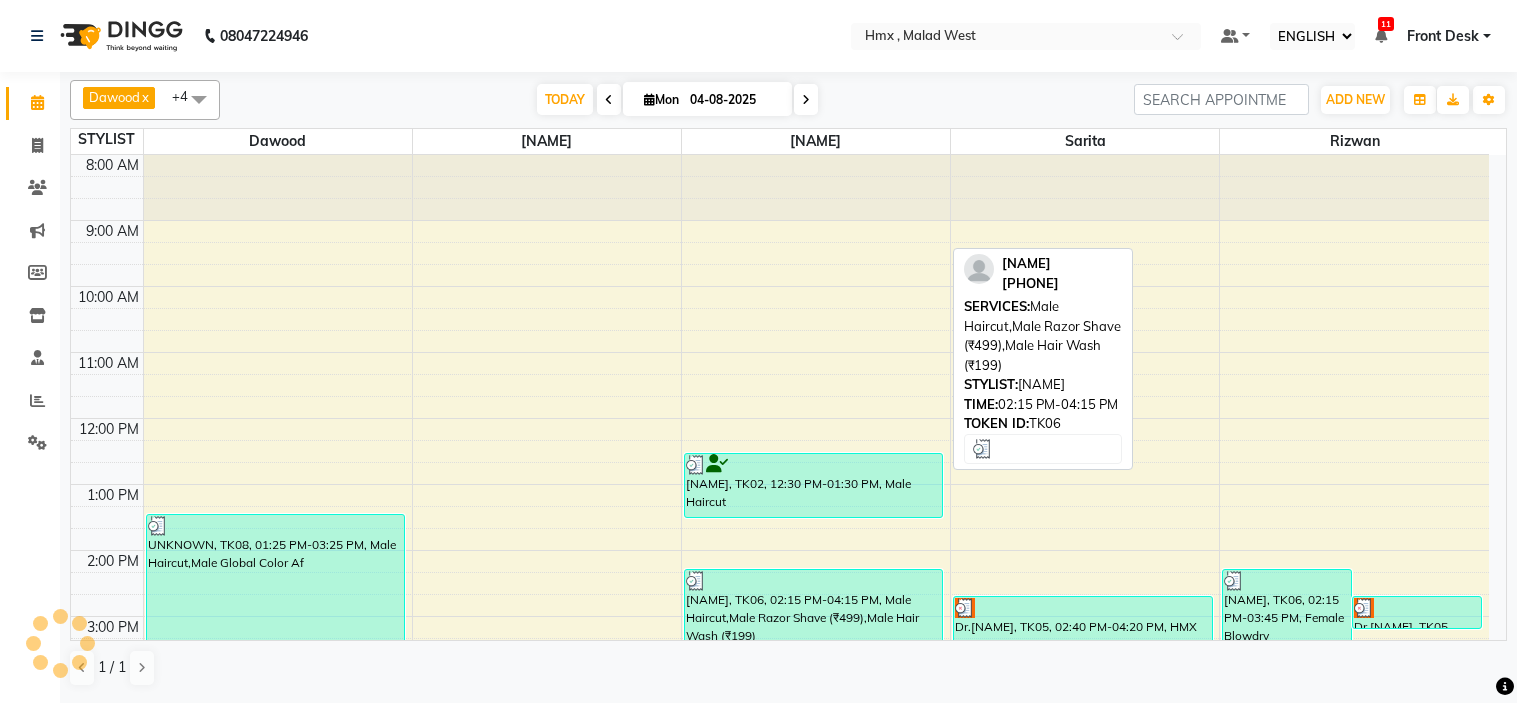 scroll, scrollTop: 0, scrollLeft: 0, axis: both 